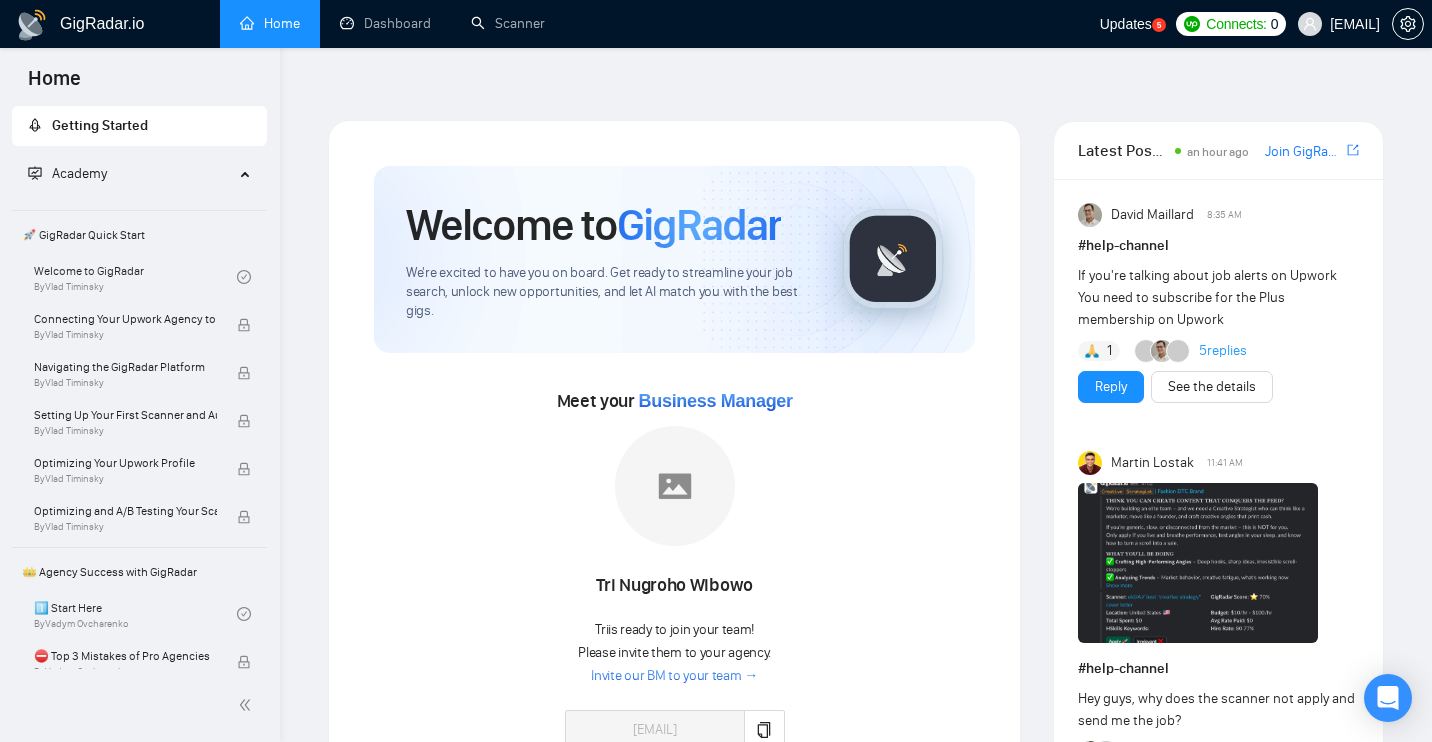 scroll, scrollTop: 0, scrollLeft: 0, axis: both 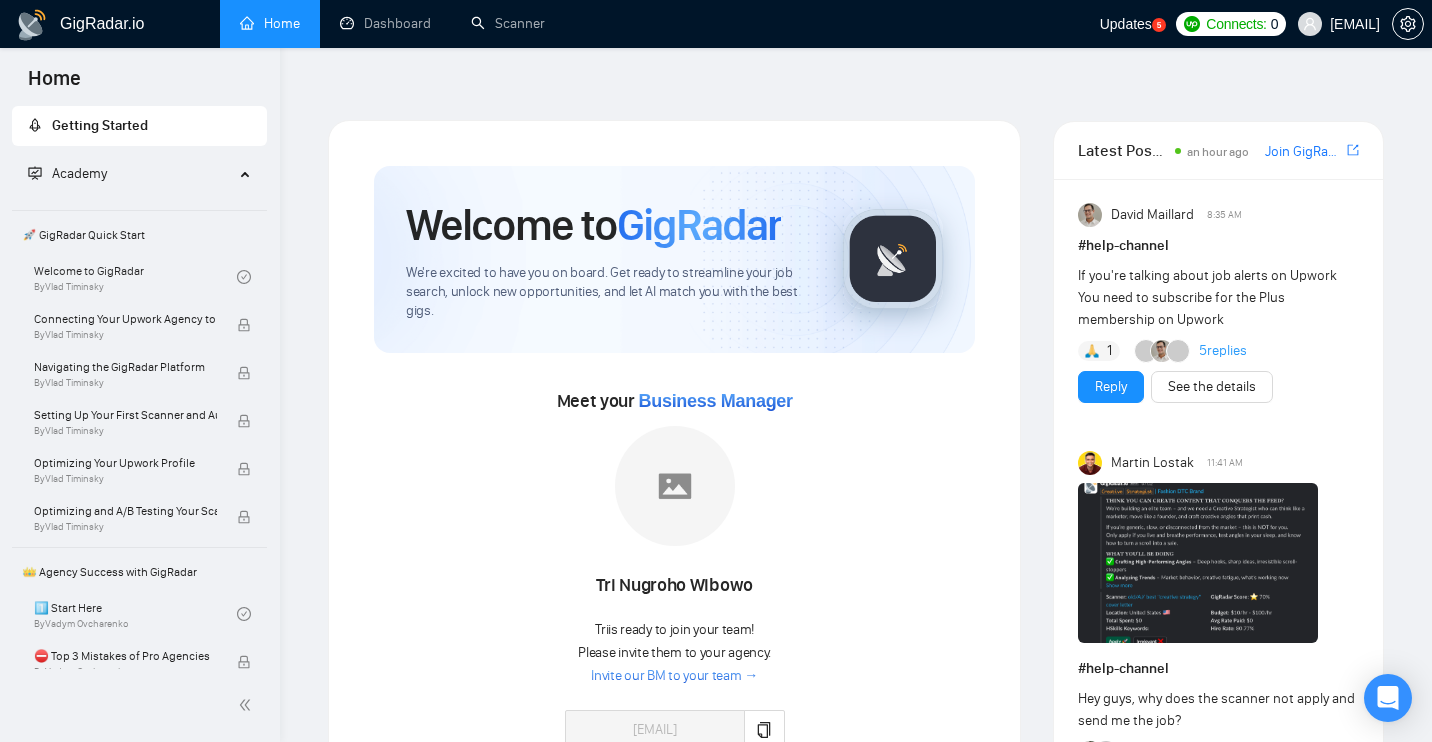 click on "Invite our BM to your team →" at bounding box center (674, 676) 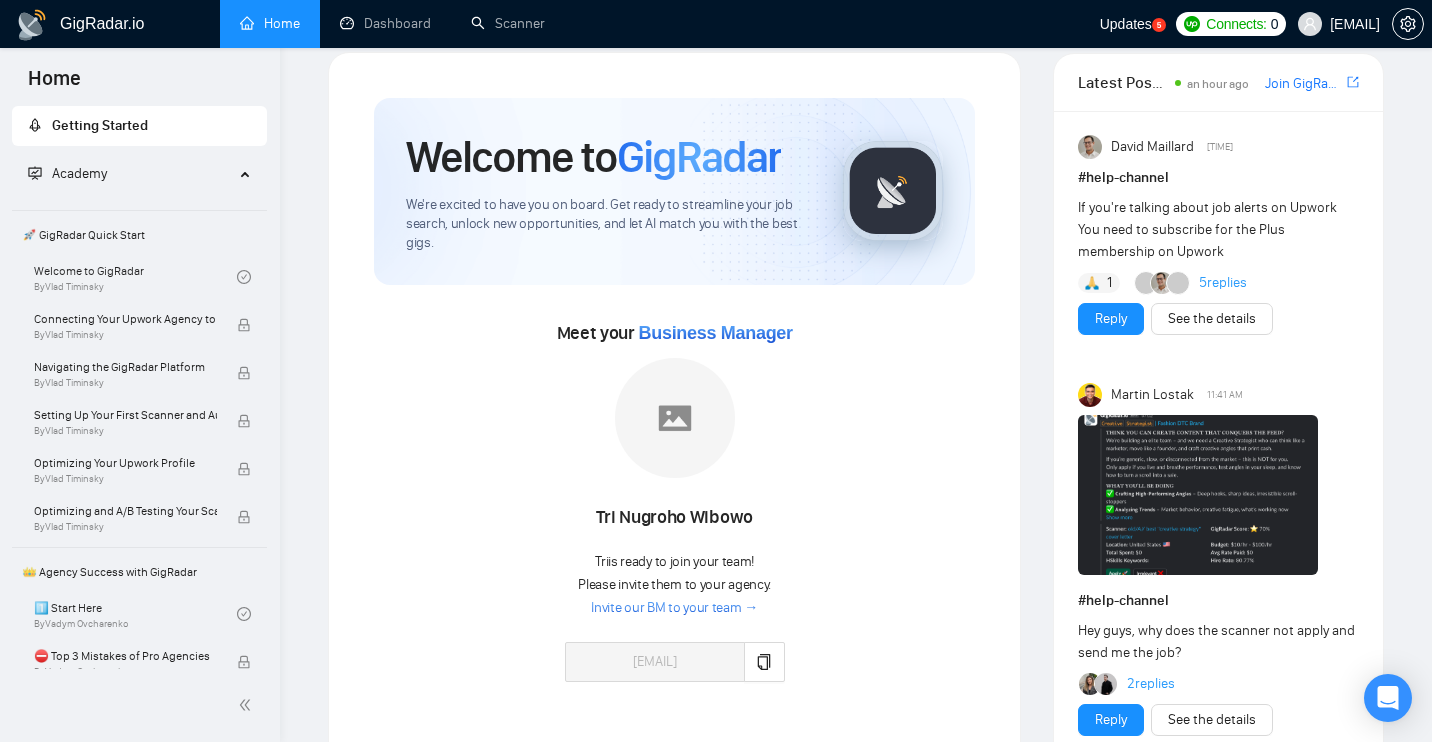 scroll, scrollTop: 0, scrollLeft: 0, axis: both 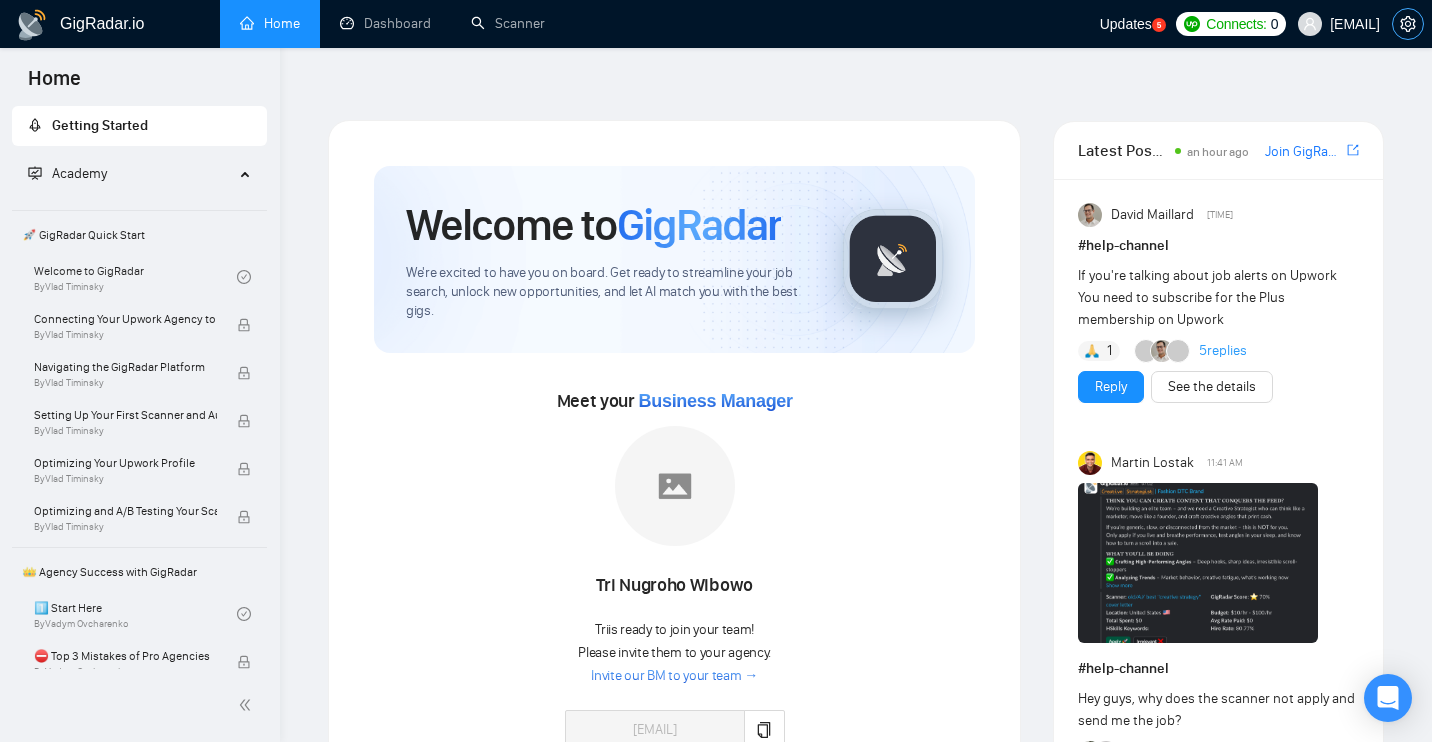 click 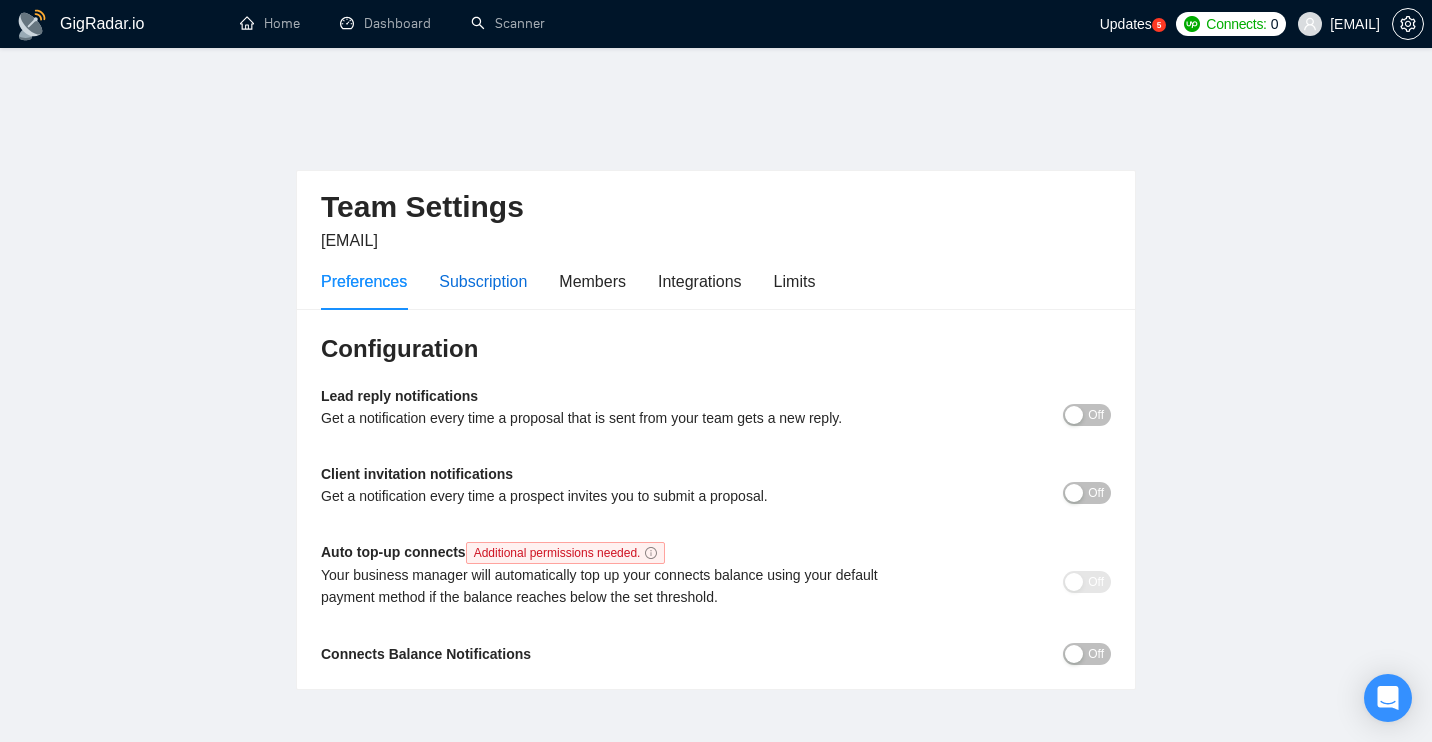 click on "Subscription" at bounding box center (483, 281) 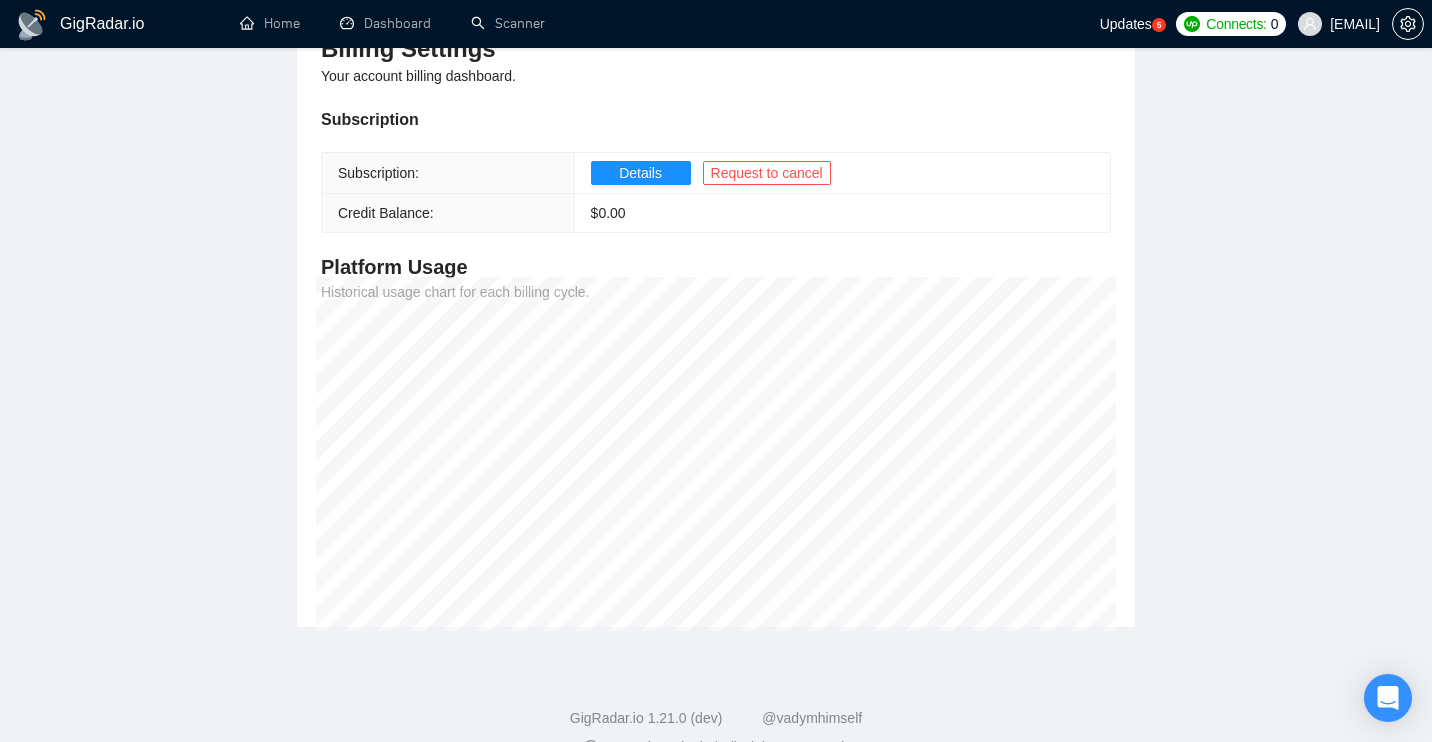 scroll, scrollTop: 0, scrollLeft: 0, axis: both 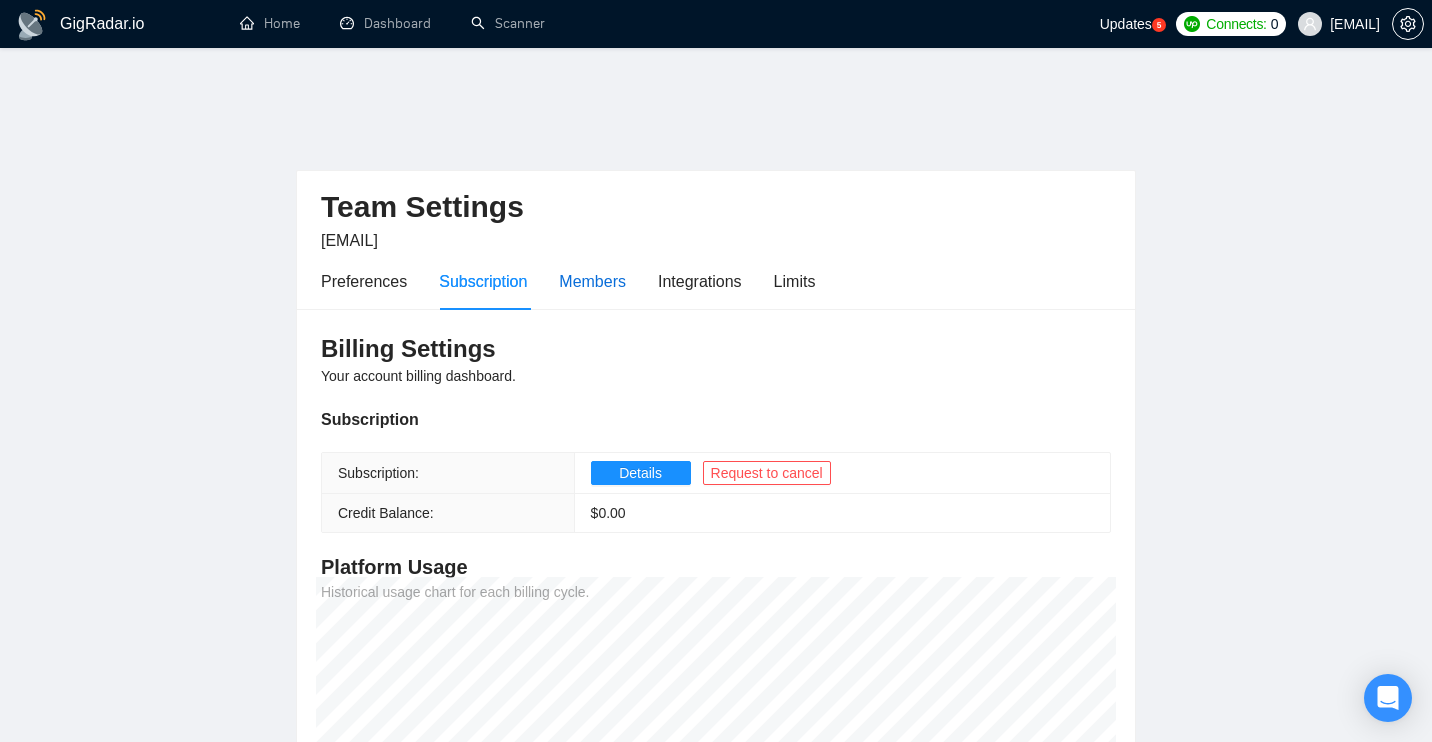 click on "Members" at bounding box center [592, 281] 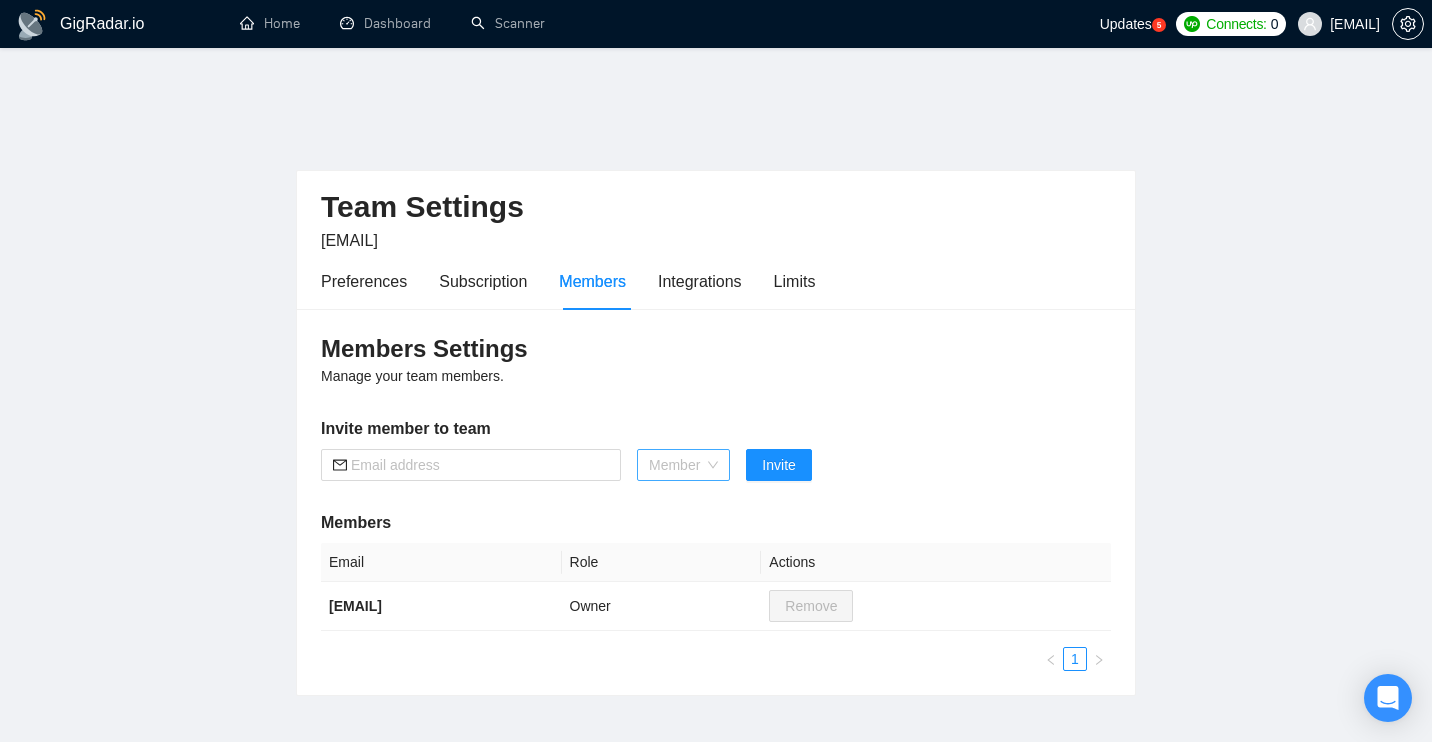 click on "Member" at bounding box center [683, 465] 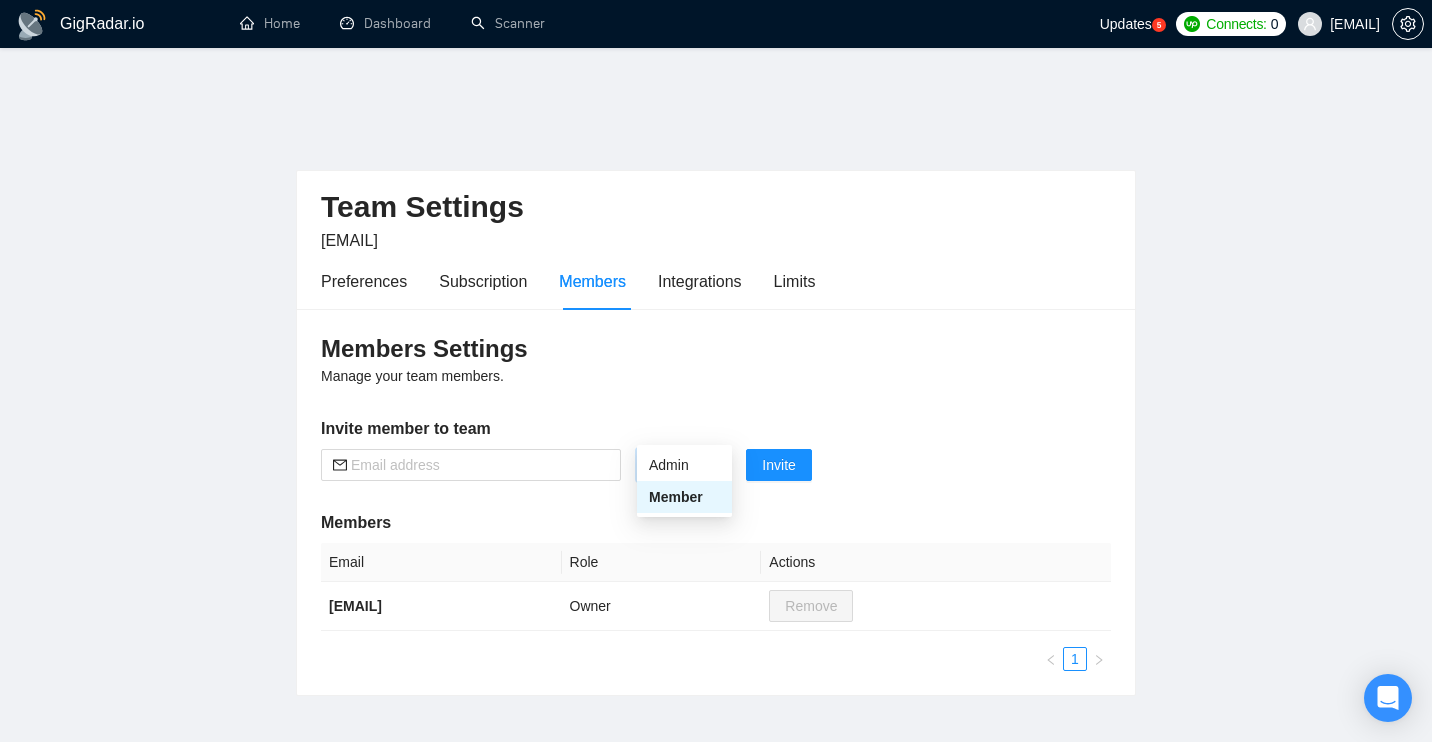 click on "Member" at bounding box center [683, 465] 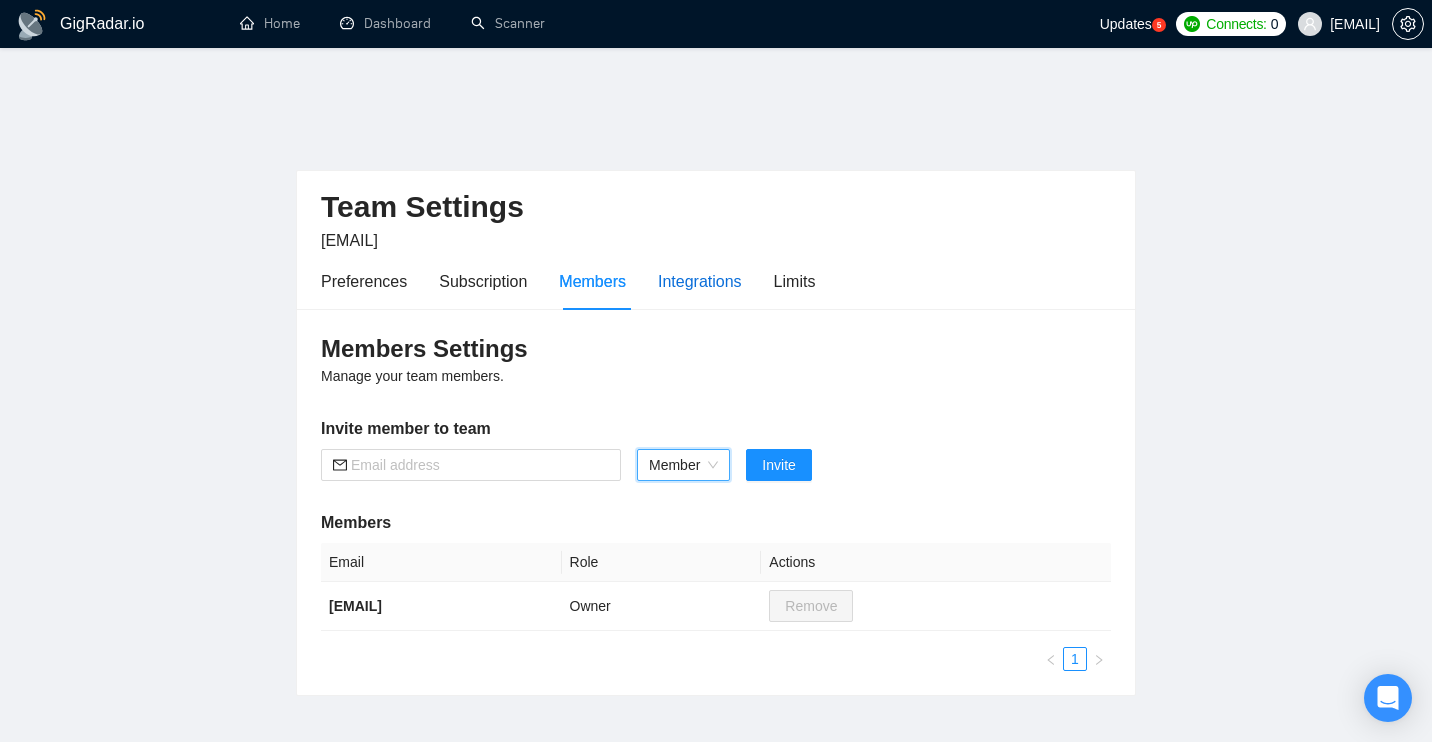 click on "Integrations" at bounding box center [700, 281] 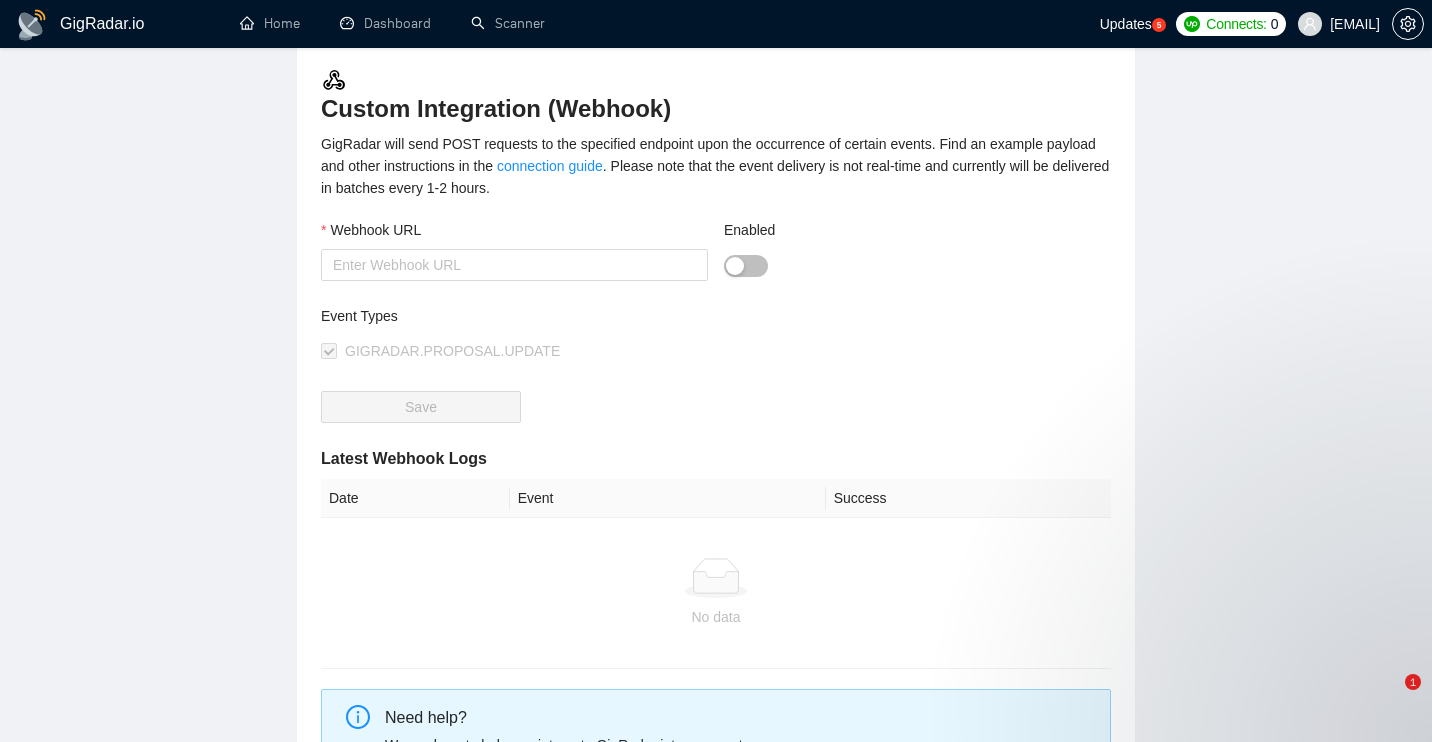 scroll, scrollTop: 487, scrollLeft: 0, axis: vertical 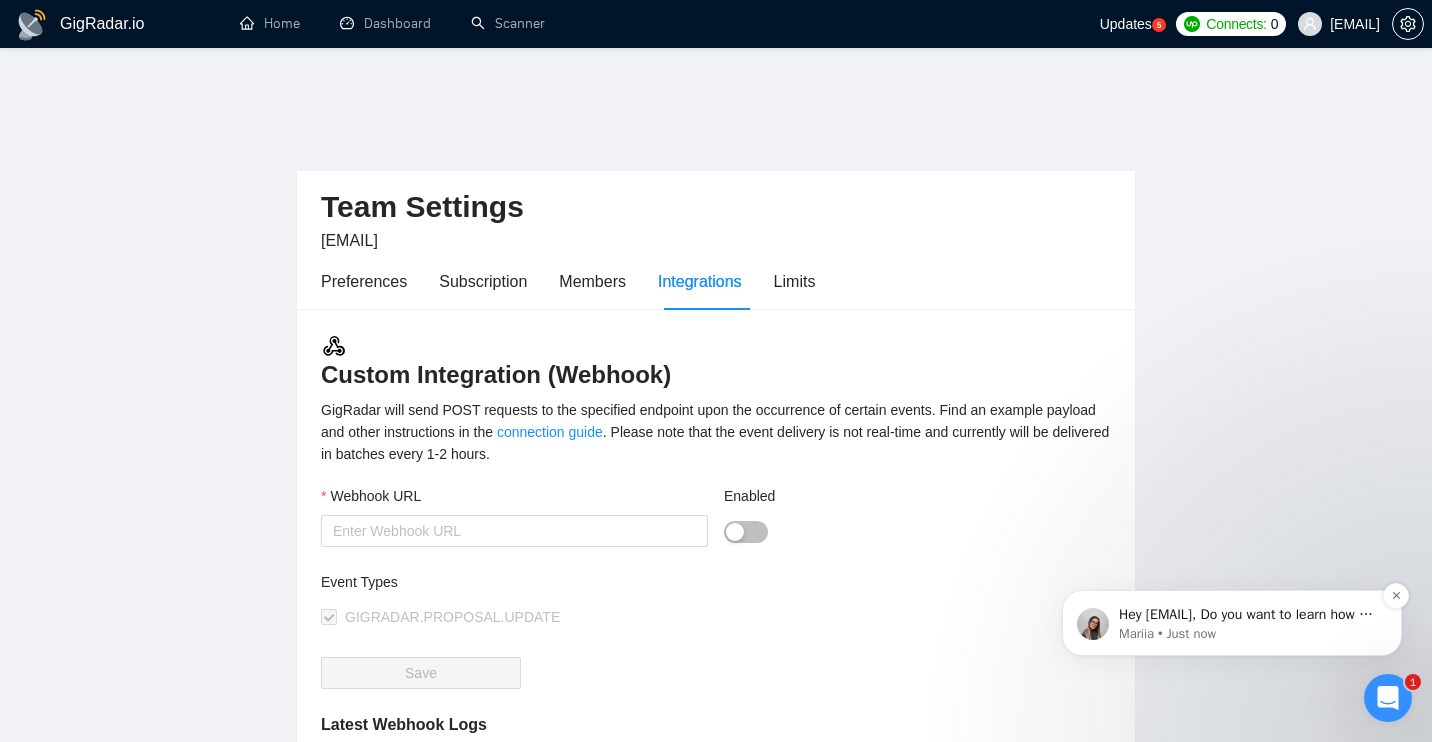 click on "Hey [EMAIL], Do you want to learn how to integrate GigRadar with your CRM of choice? Here are the steps to do so: 1. Navigate to the 'Integrations' tab within your Team Settings., 2. Input the URL endpoint that will receive the webhook payloads., 3. Select GIGRADAR.PROPOSAL.UPDATE to subscribe to proposal updates., 4. Perform a test to ensure connectivity and correct payload reception., 5. Once confirmed, save your webhook to start receiving real-time data. For more details, you can refer to https://help.gigradar.io/en/articles/8803619-connect-gigradar-to-your-crm-or-other-external-systems. 😊 ﻿​ ﻿Video guide: https://www.loom.com/share/b9e3cbcf573a4c3f87292e5d4927bc73?sid=4c751e5a-0599-4515-bba2-fd3f554e356e 🎥 ​﻿ ﻿Please feel free to reach out if you have any further questions about this 🤓" at bounding box center (1248, 615) 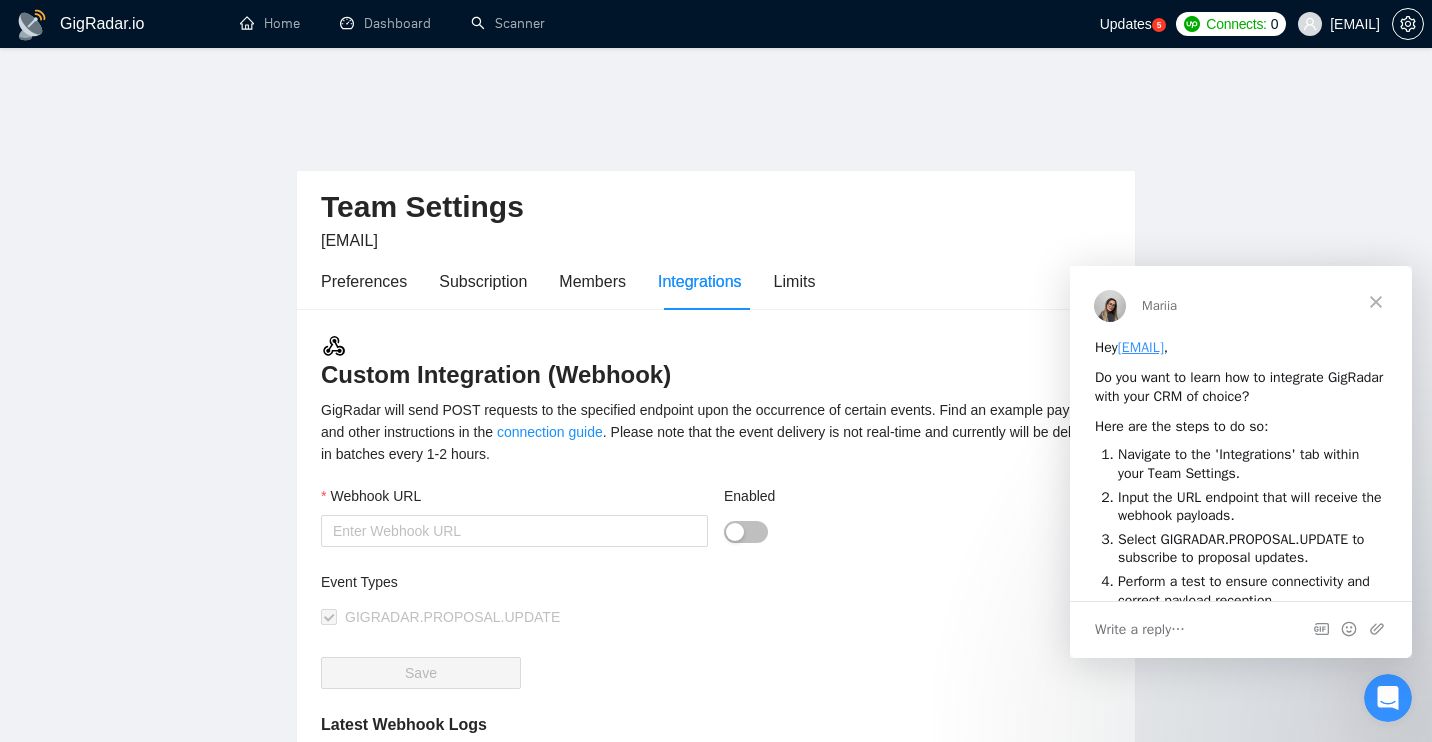 scroll, scrollTop: 0, scrollLeft: 0, axis: both 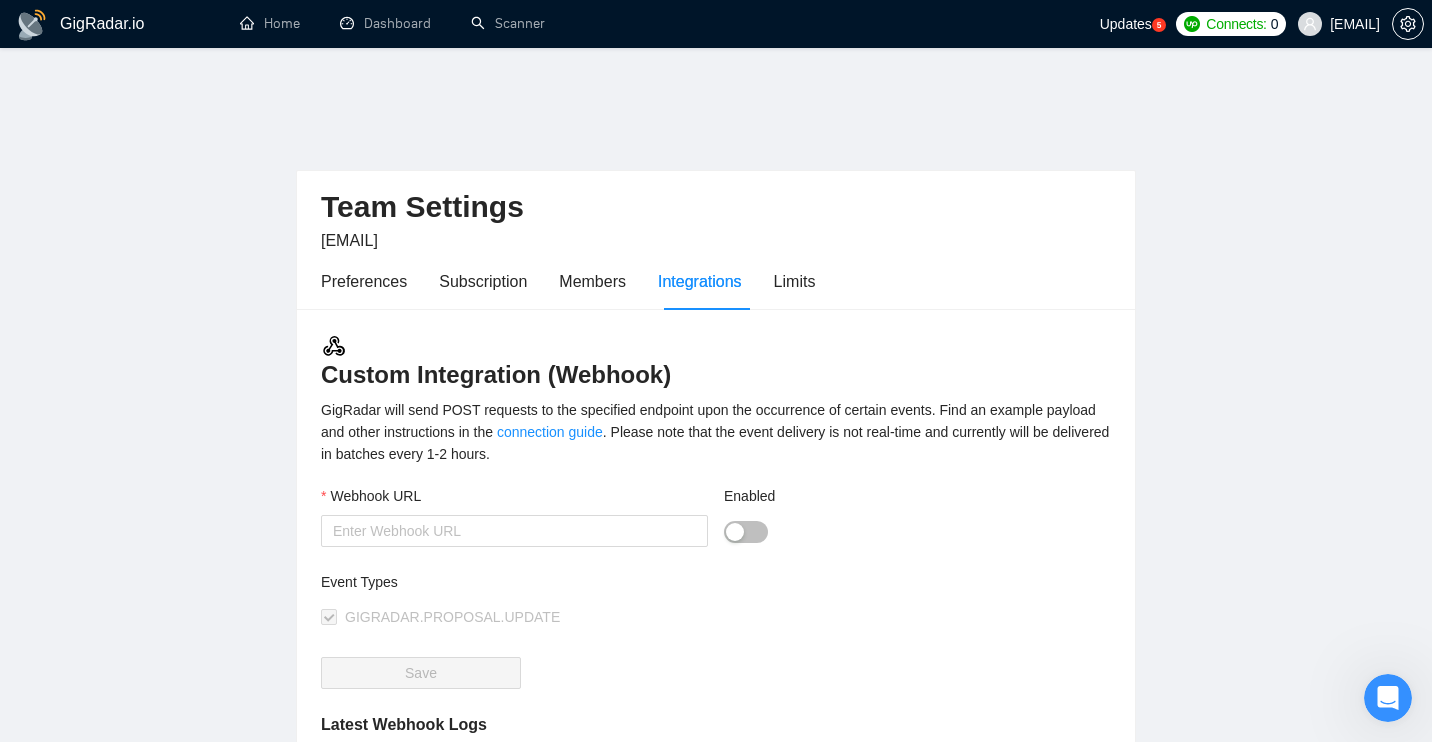 click on "Team Settings [EMAIL] Preferences Subscription Members Integrations Limits Custom Integration (Webhook) GigRadar will send POST requests to the specified endpoint upon the occurrence of certain events. Find an example payload and other instructions in the connection guide. Please note that the event delivery is not real-time and currently will be delivered in batches every 1-2 hours. Webhook URL Enabled Event Types GIGRADAR.PROPOSAL.UPDATE Save Latest Webhook Logs Date Event Success No data Need help? We are here to help you integrate GigRadar into your systems. Integration Tutorial Contact Support" at bounding box center [716, 617] 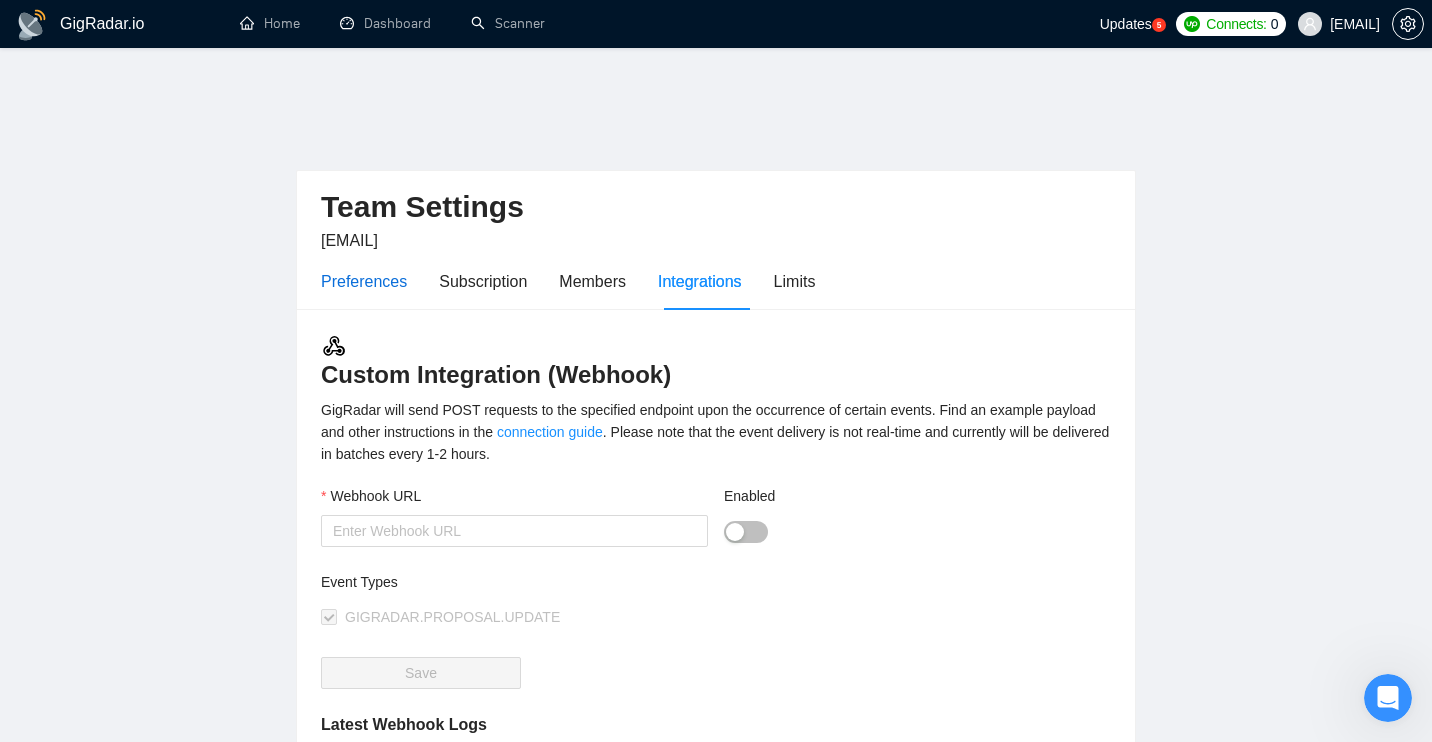 click on "Preferences" at bounding box center [364, 281] 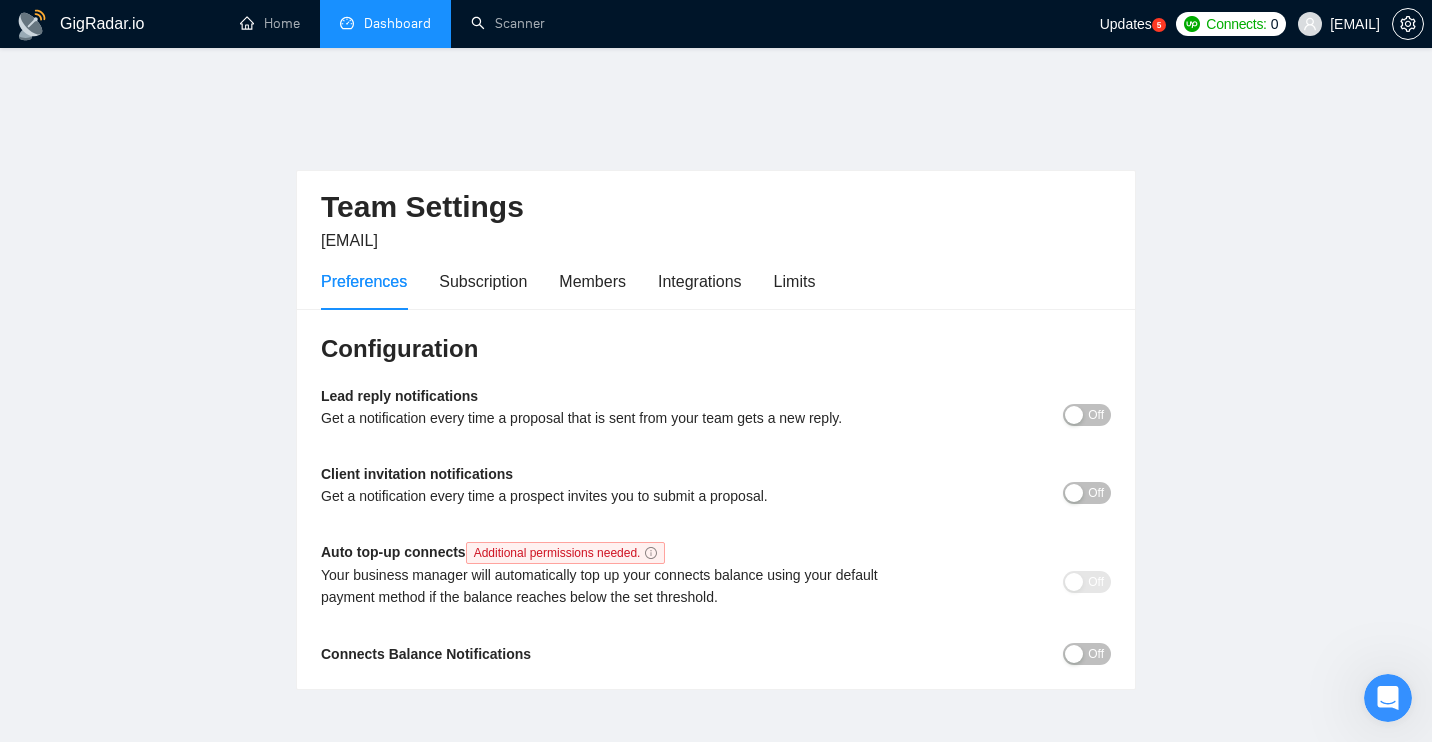 click on "Dashboard" at bounding box center (385, 23) 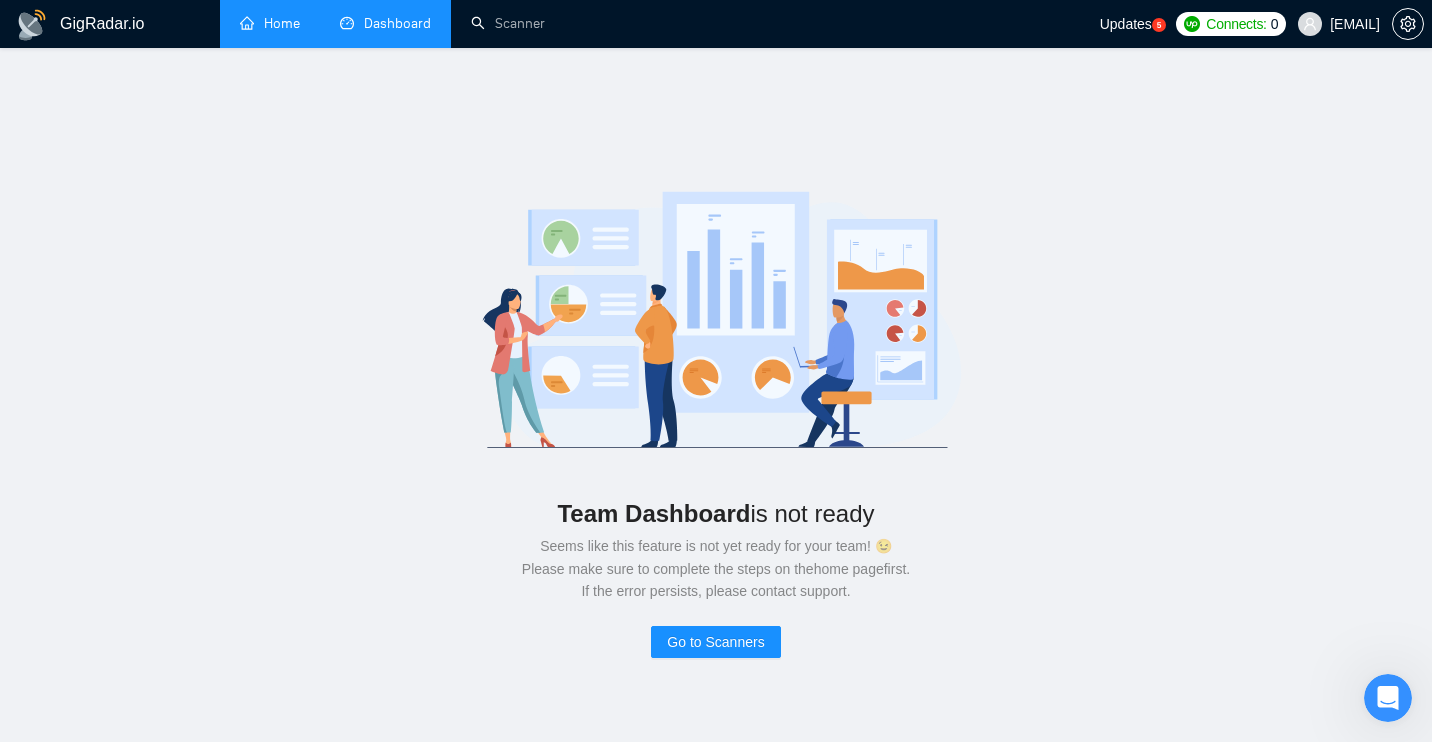 click on "Home" at bounding box center (270, 23) 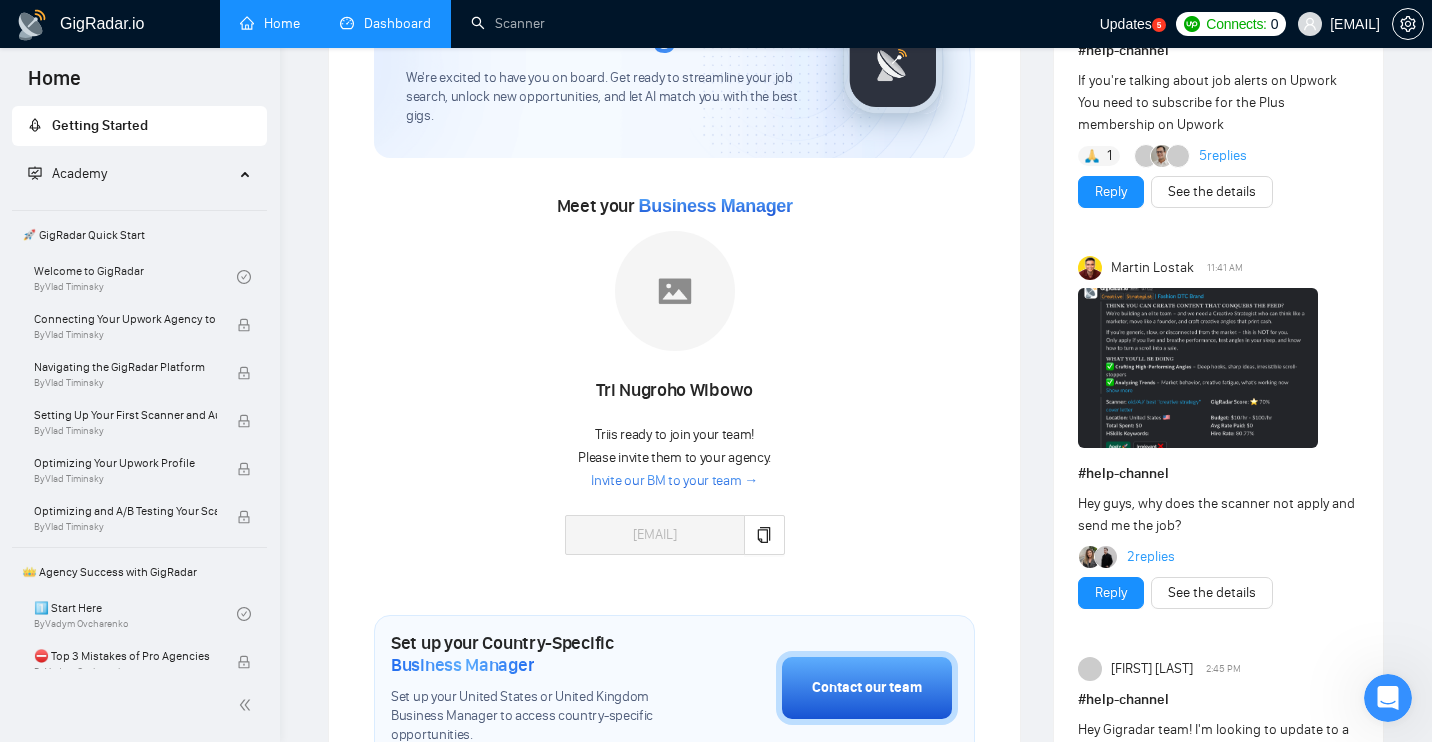 scroll, scrollTop: 198, scrollLeft: 0, axis: vertical 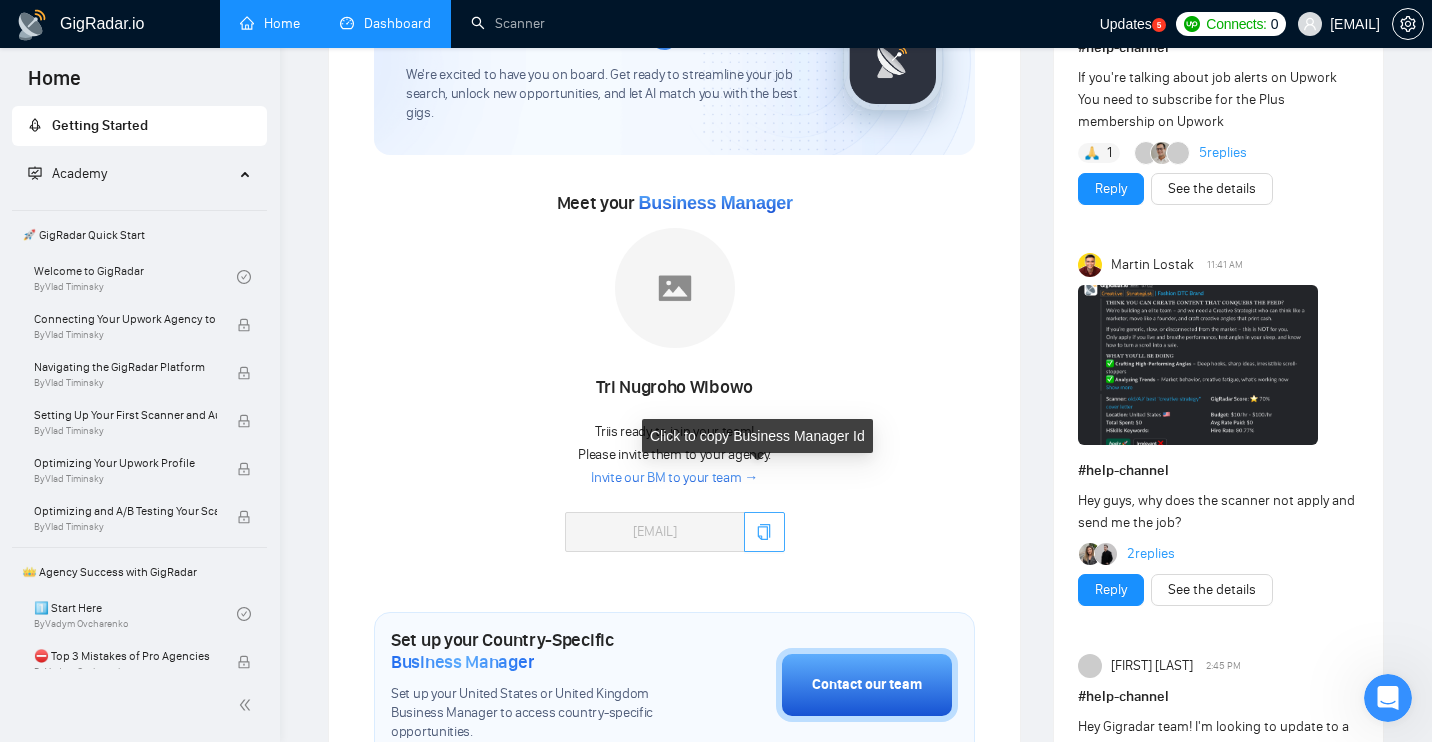 click 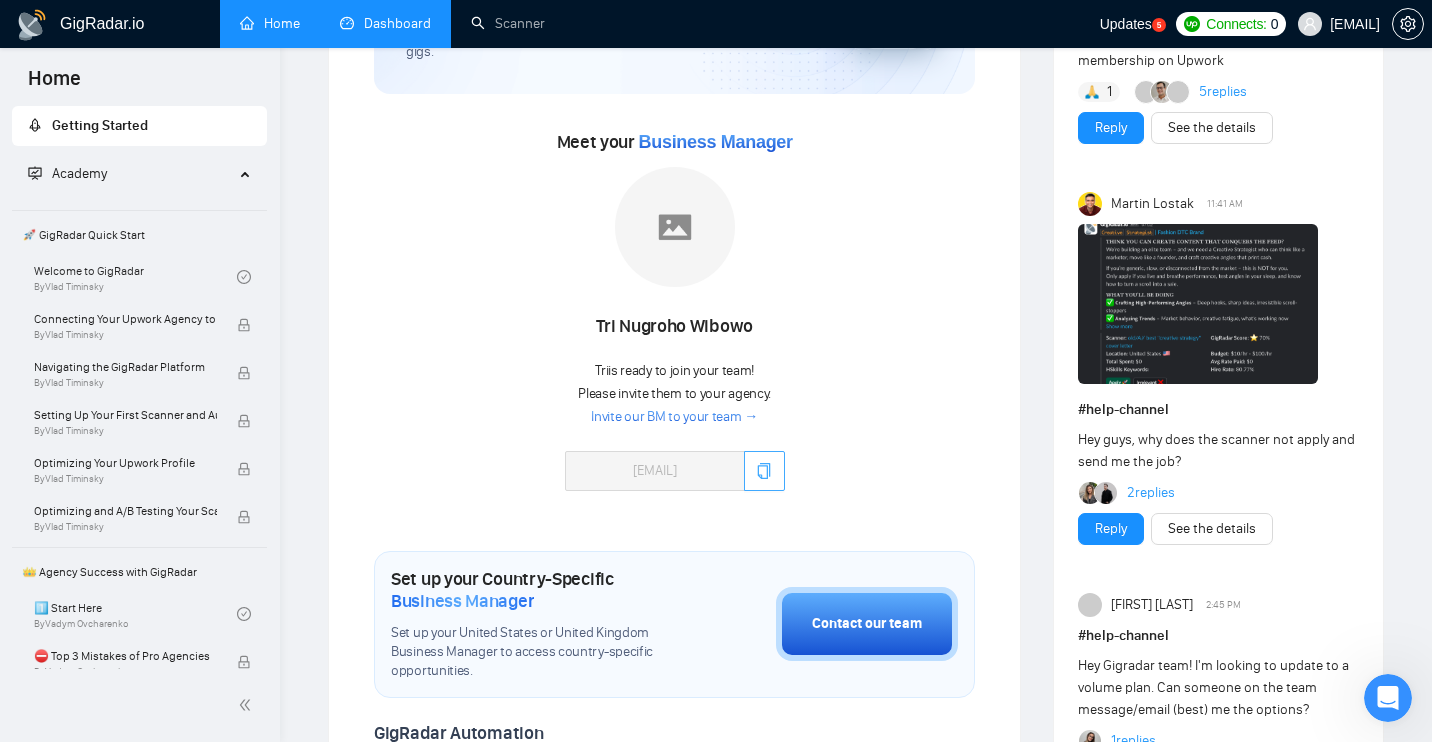 scroll, scrollTop: 0, scrollLeft: 0, axis: both 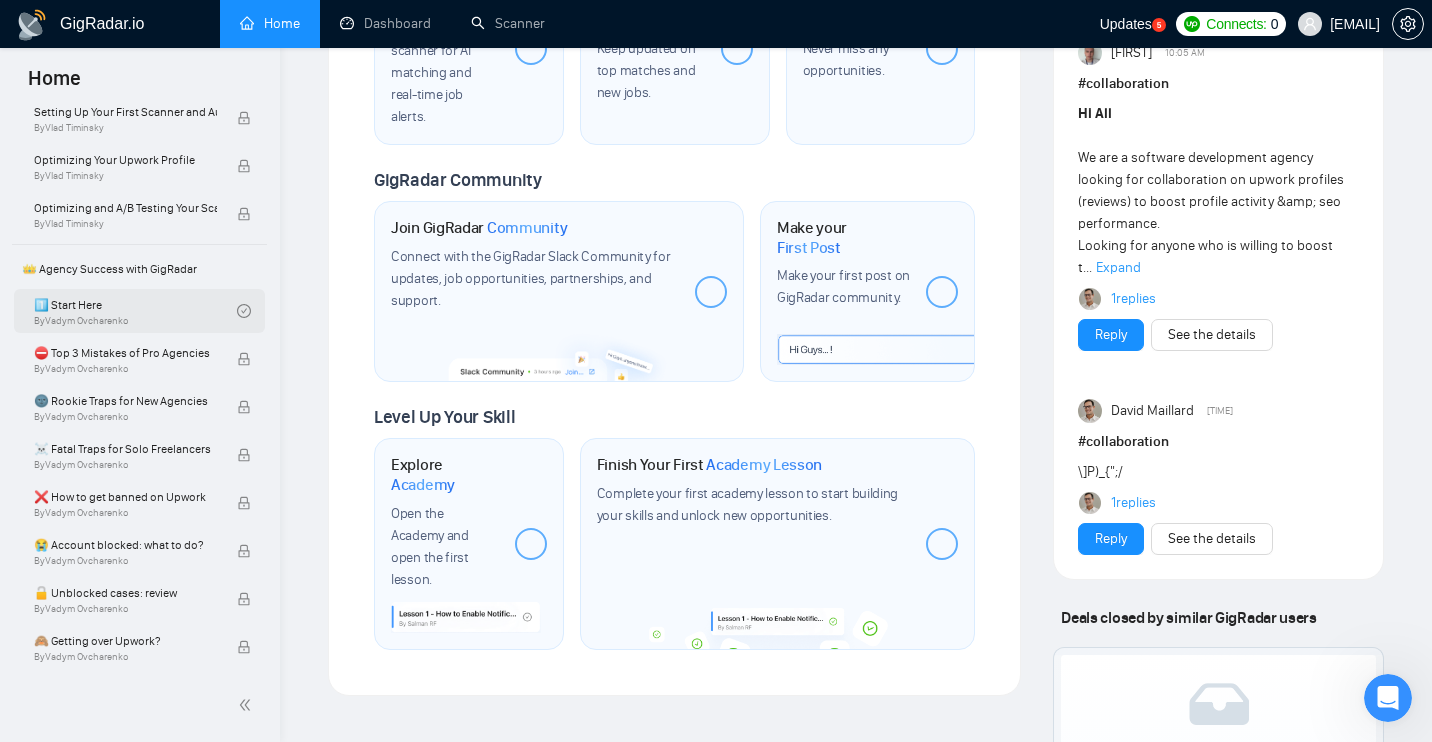 click on "1️⃣ Start Here By [FIRST] [LAST]" at bounding box center (135, 311) 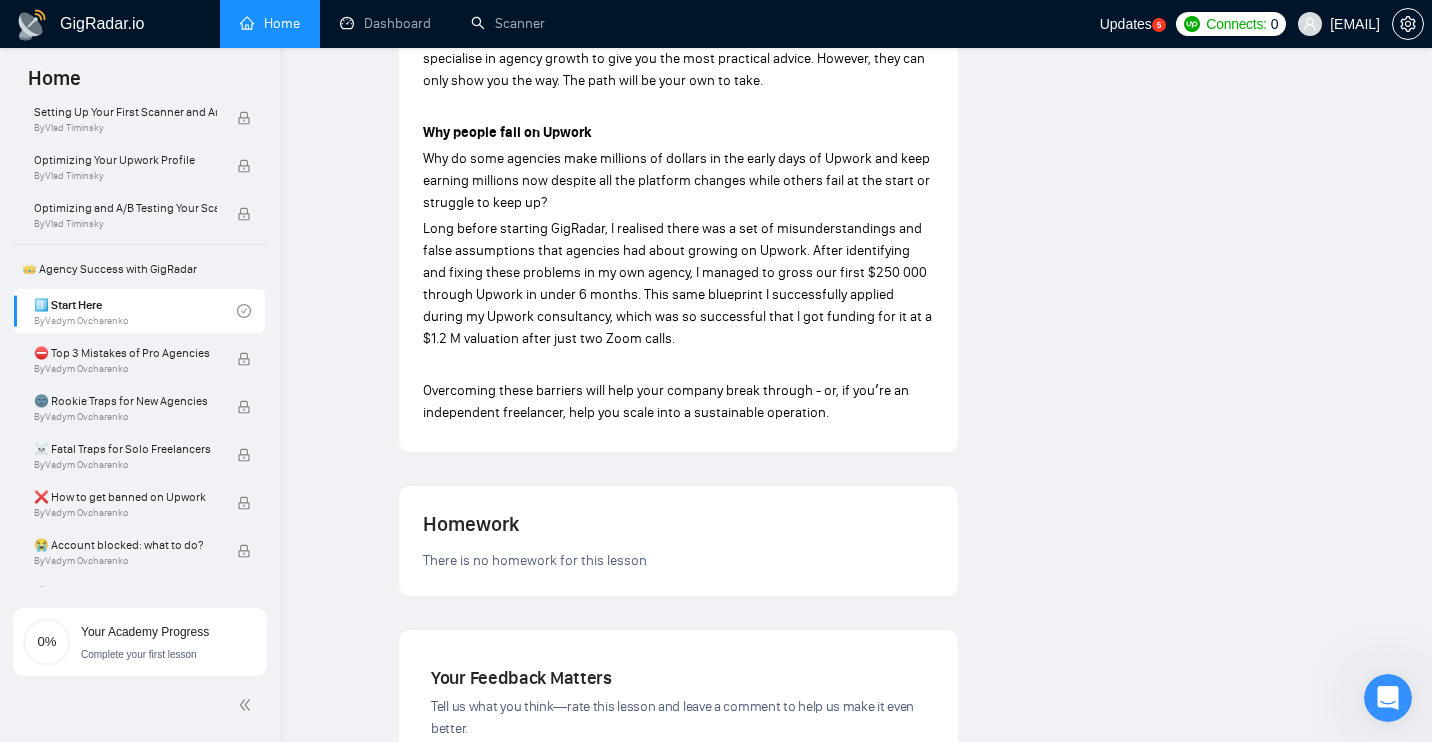 scroll, scrollTop: 1215, scrollLeft: 0, axis: vertical 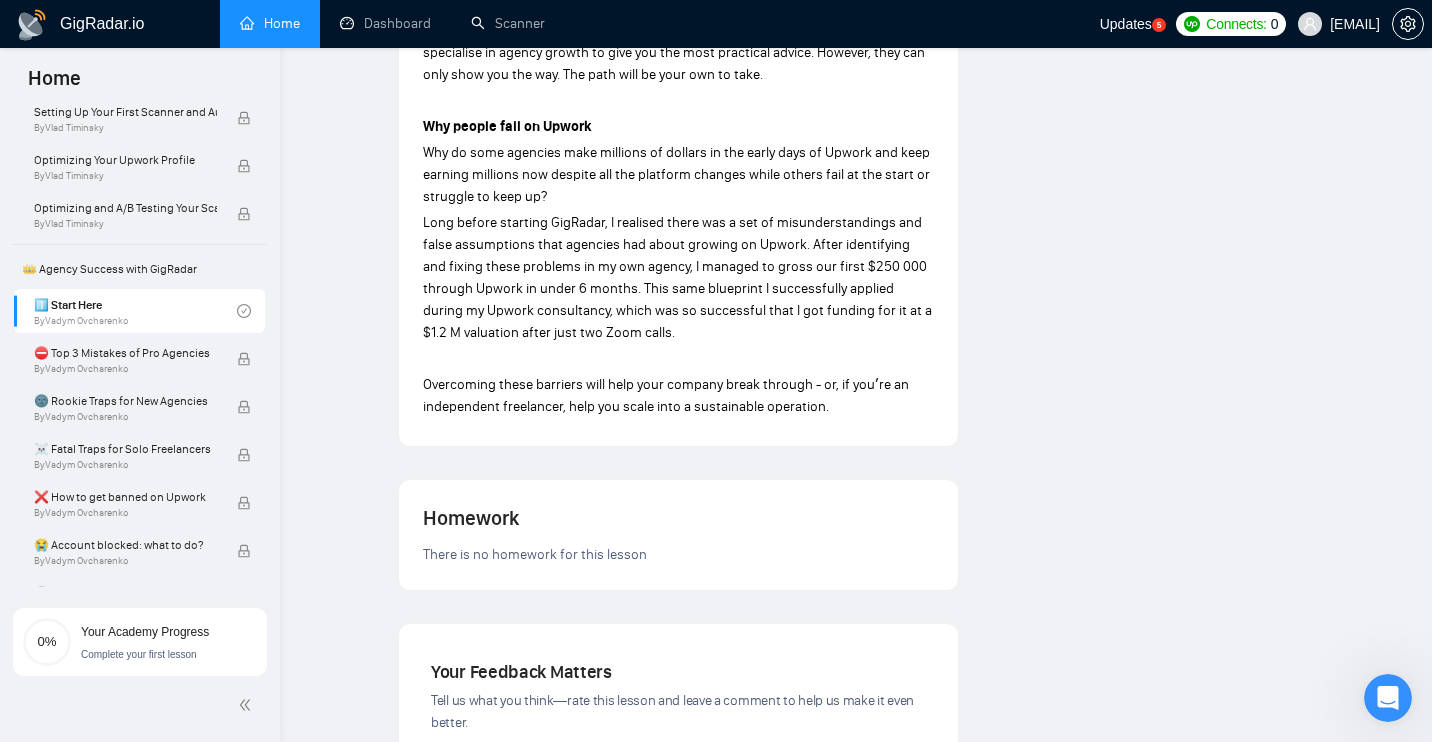 click on "Overcoming these barriers will help your company break through - or, if youʼre an independent freelancer, help you scale into a sustainable operation." at bounding box center [678, 396] 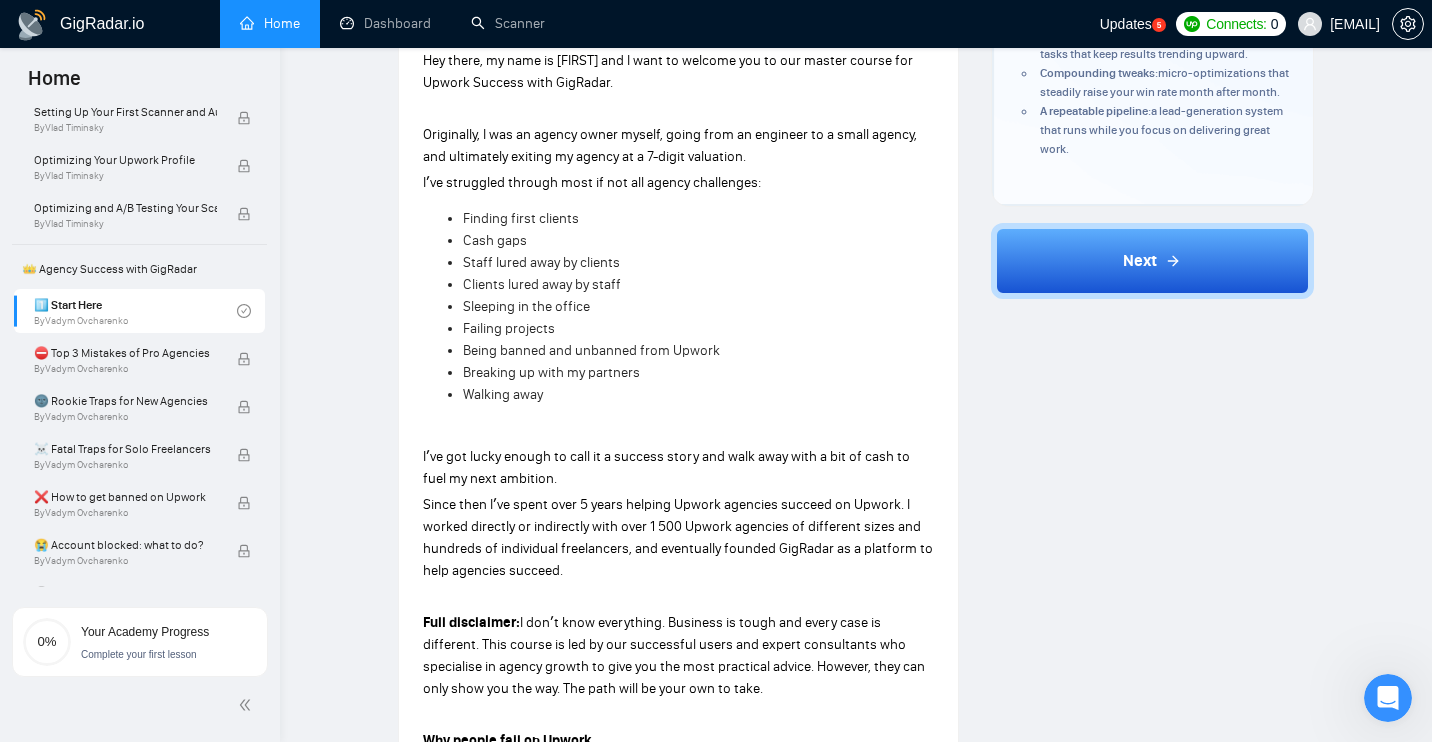 scroll, scrollTop: 598, scrollLeft: 0, axis: vertical 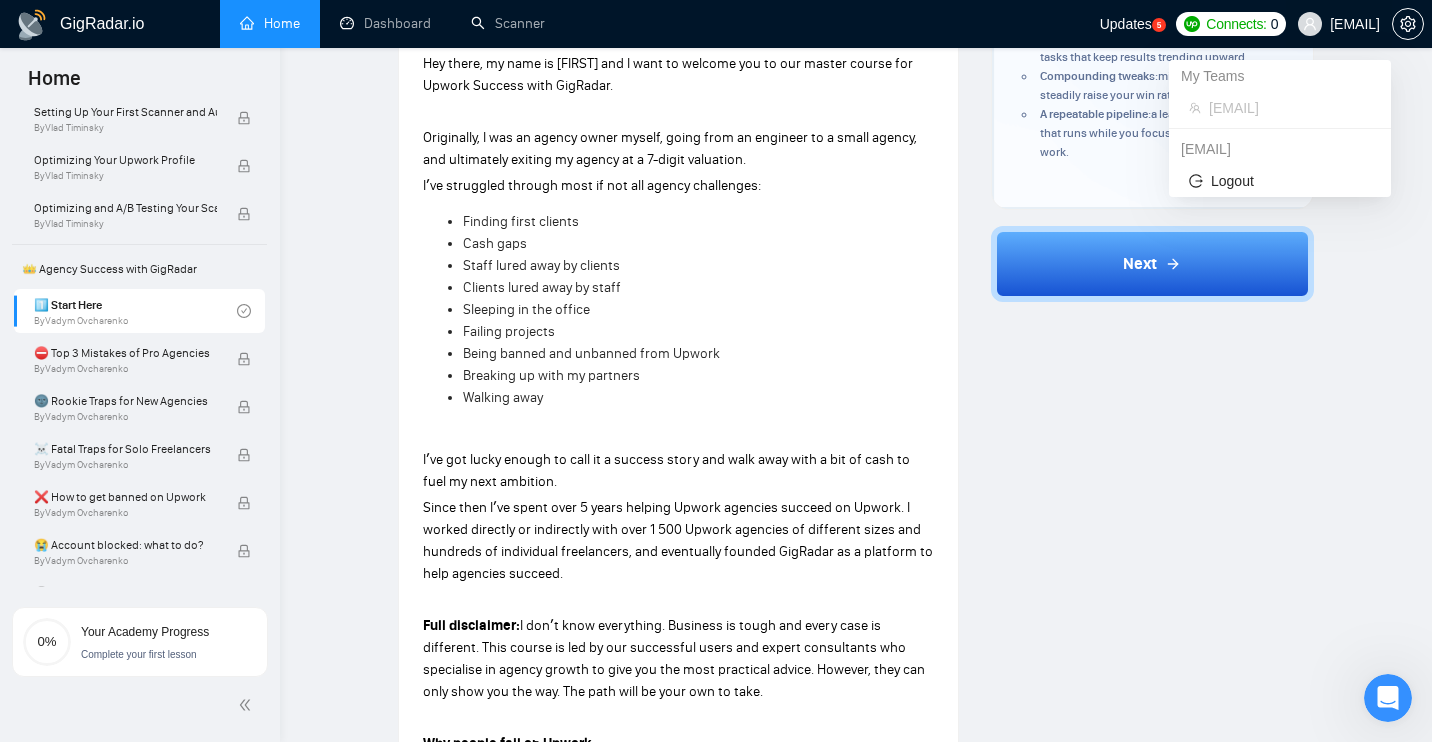 click on "[EMAIL]" at bounding box center (1355, 24) 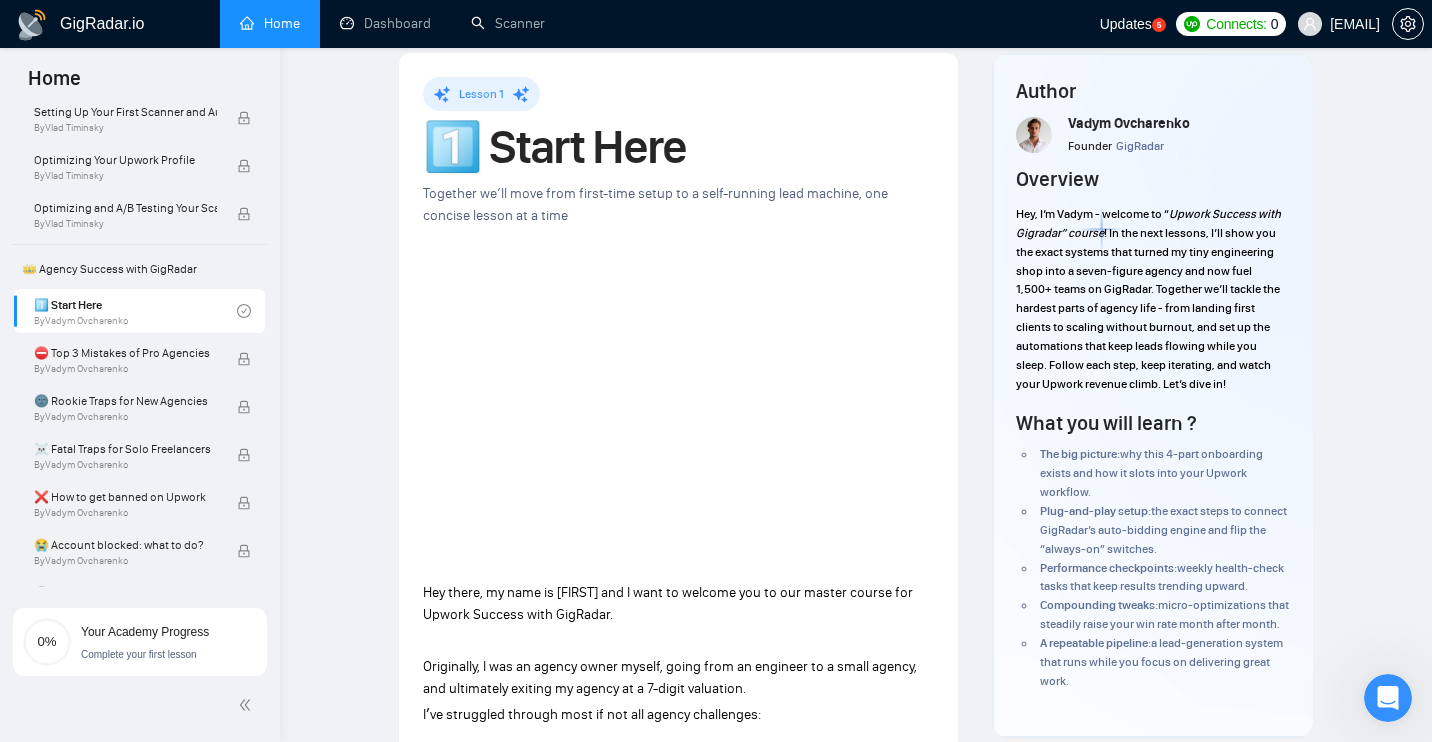 scroll, scrollTop: 0, scrollLeft: 0, axis: both 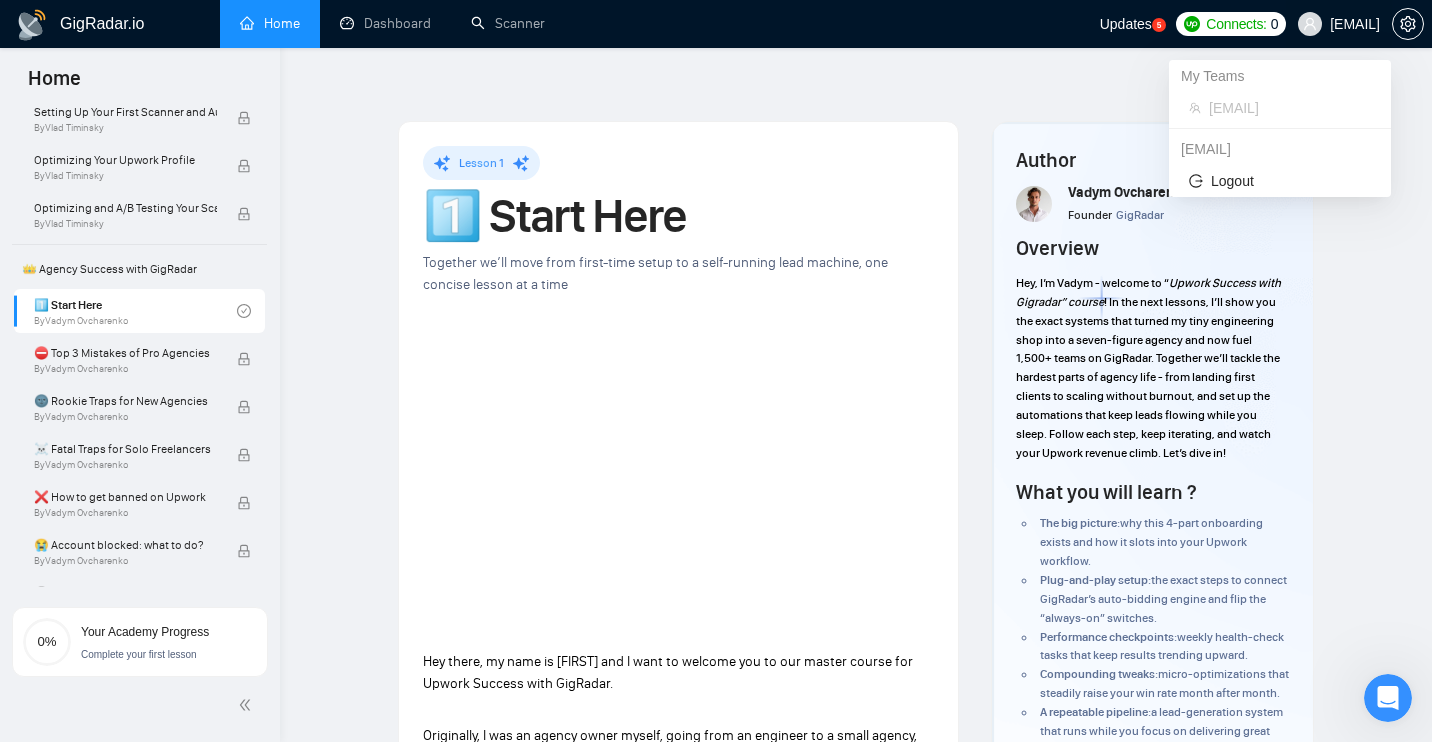 click on "[EMAIL]" at bounding box center [1355, 24] 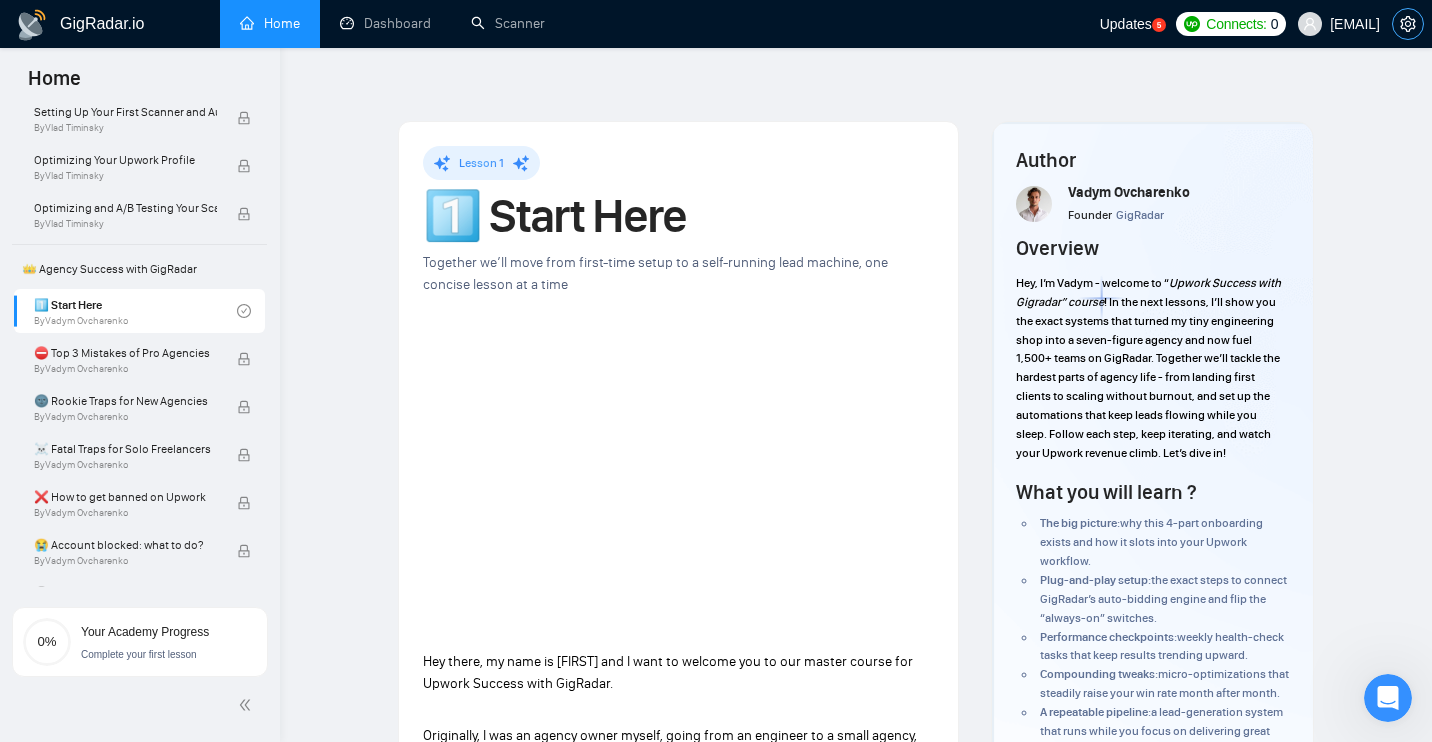 click 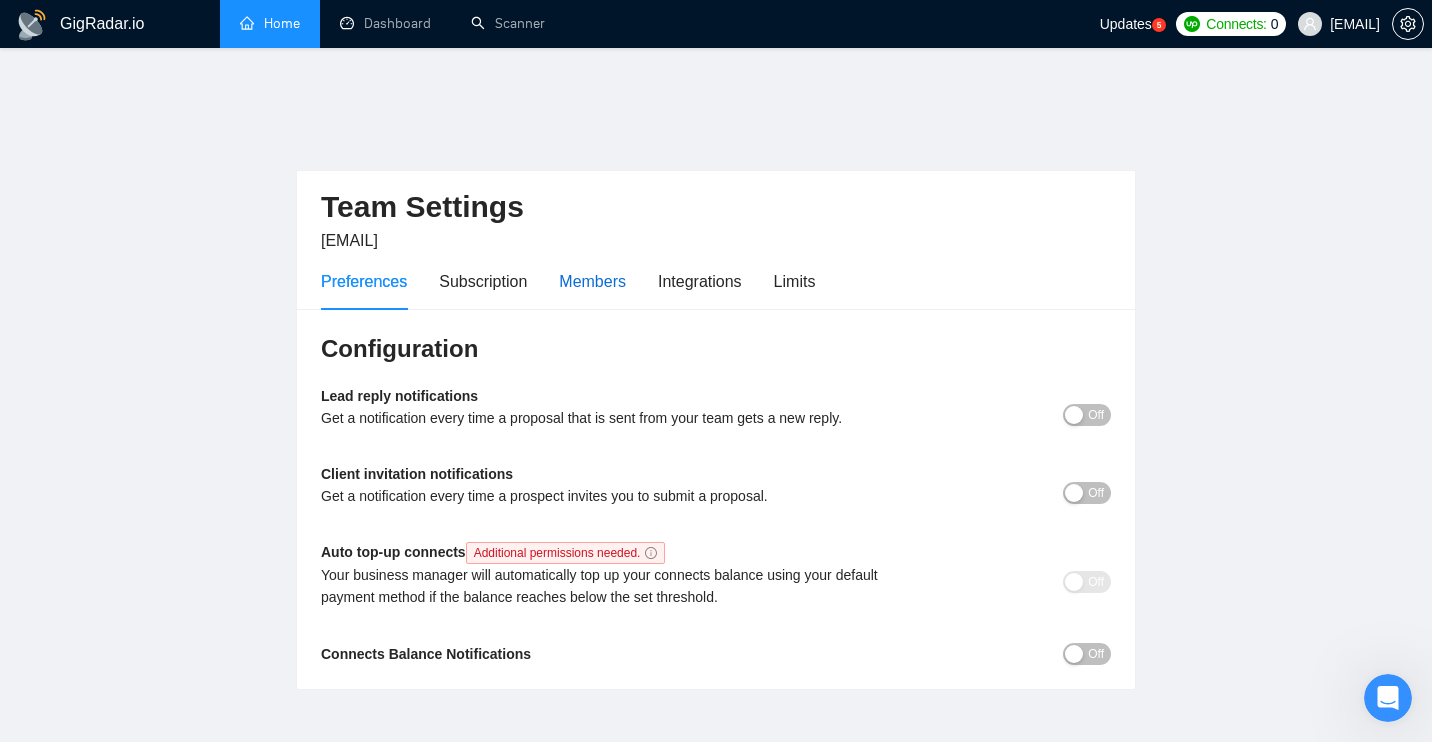 click on "Members" at bounding box center [592, 281] 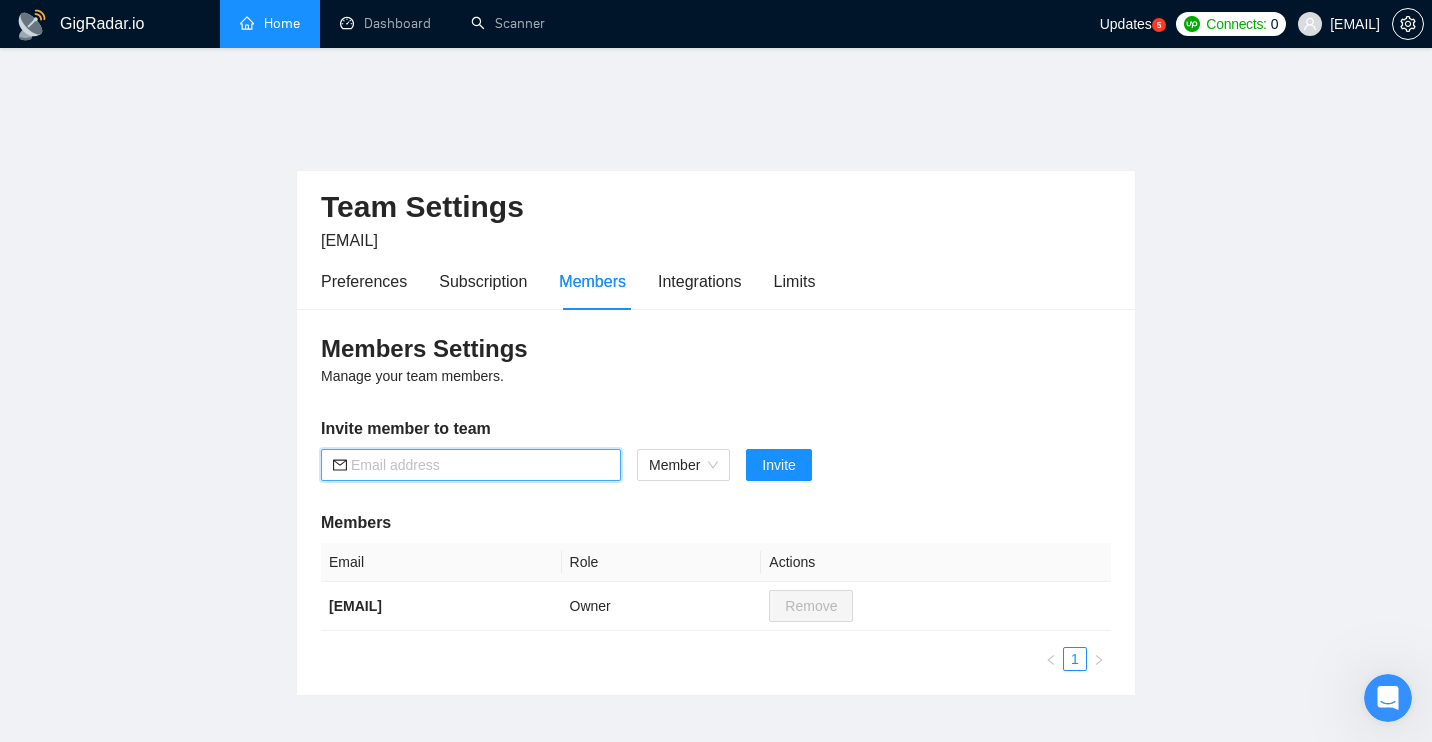 click at bounding box center (480, 465) 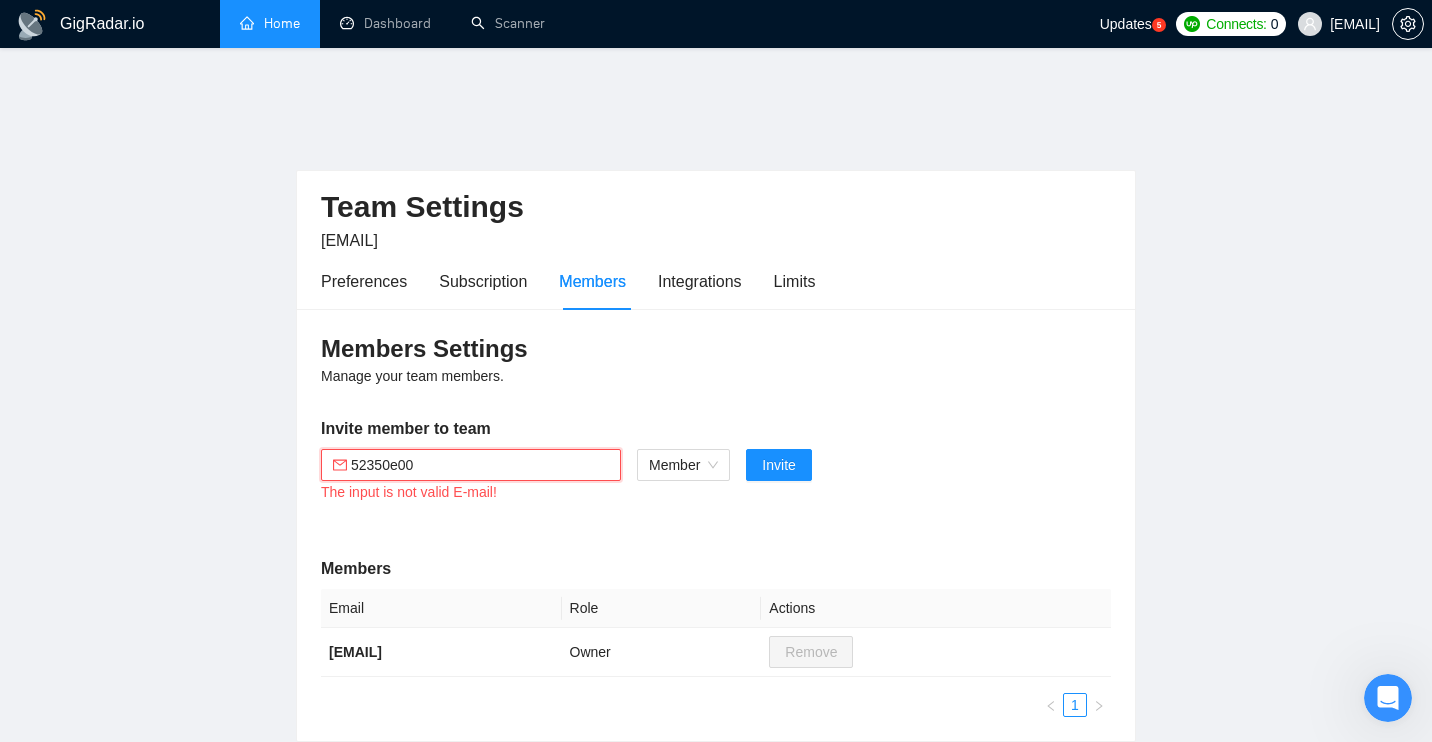 drag, startPoint x: 472, startPoint y: 424, endPoint x: 331, endPoint y: 410, distance: 141.69333 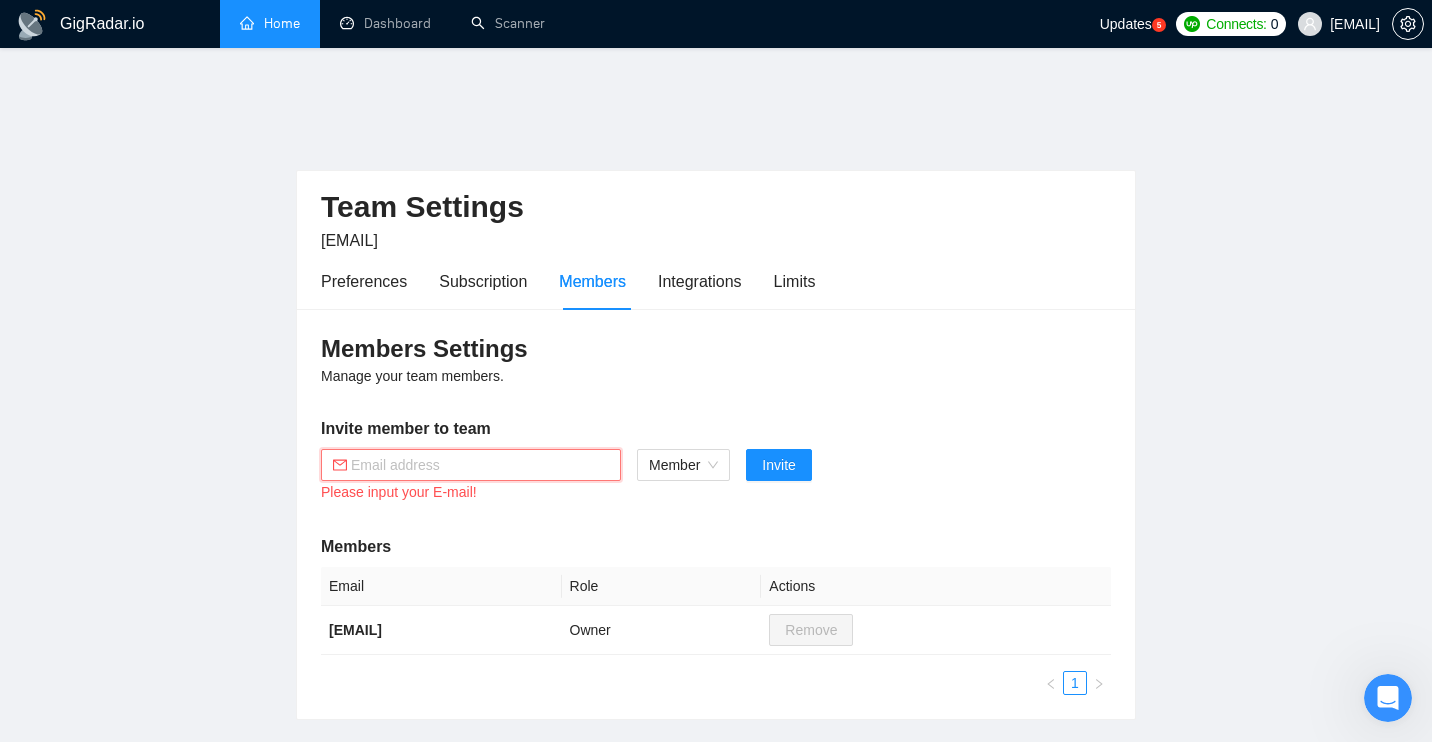 click on "Home" at bounding box center (270, 23) 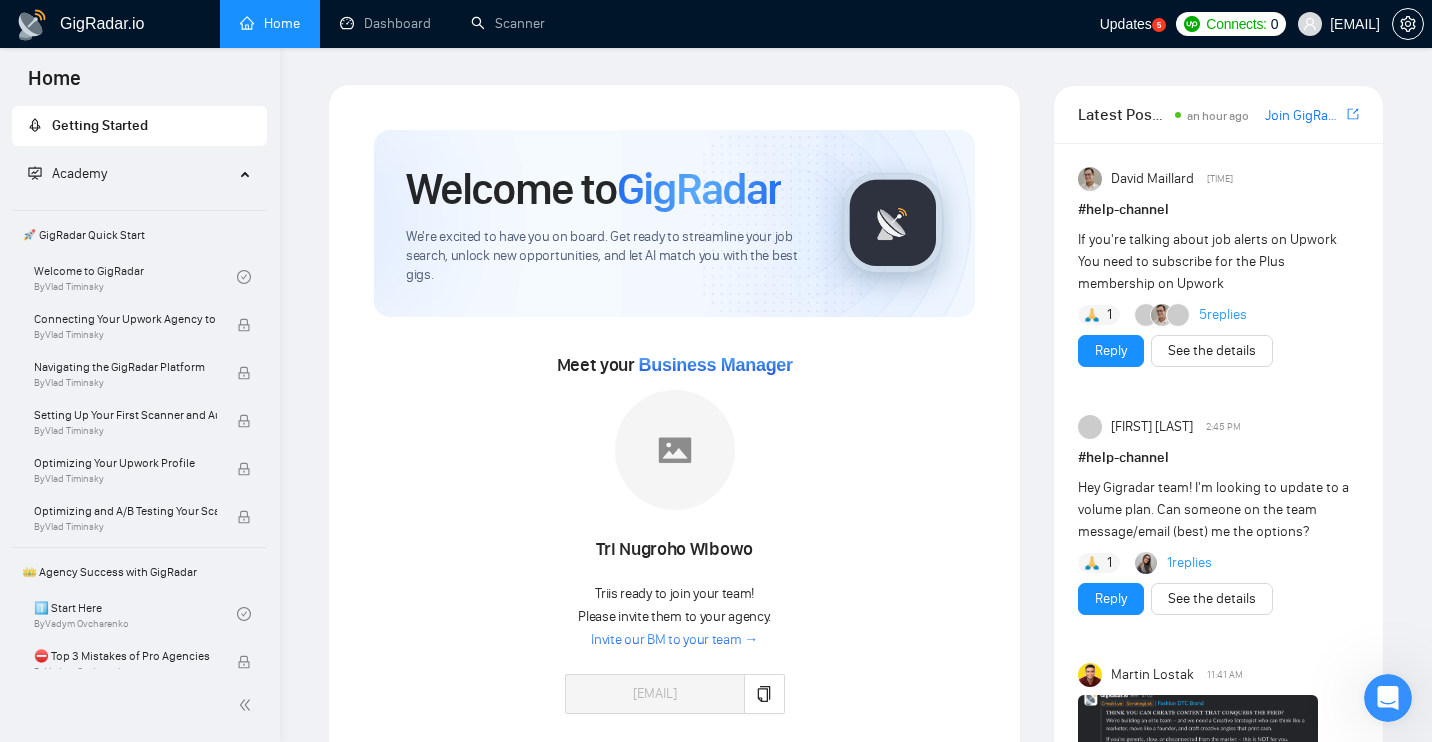 scroll, scrollTop: 0, scrollLeft: 0, axis: both 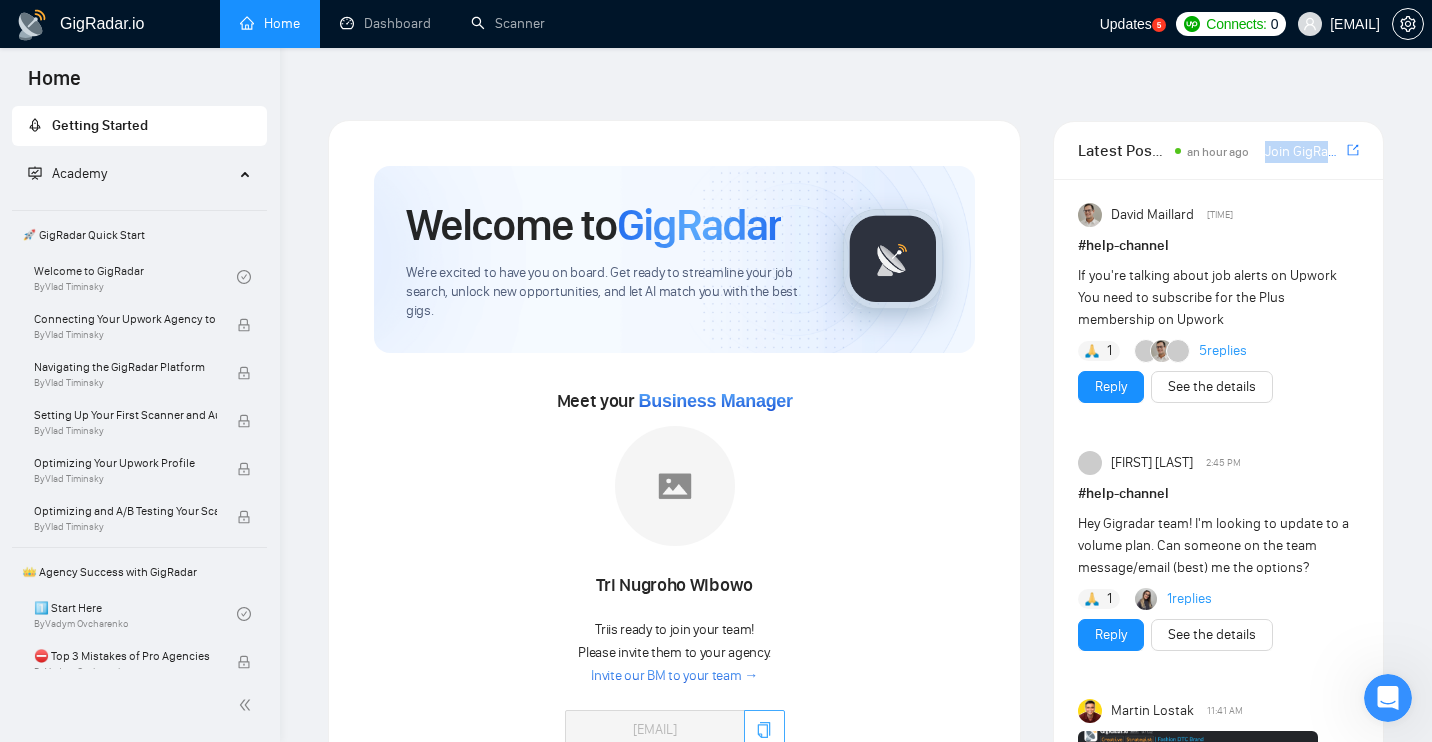 click 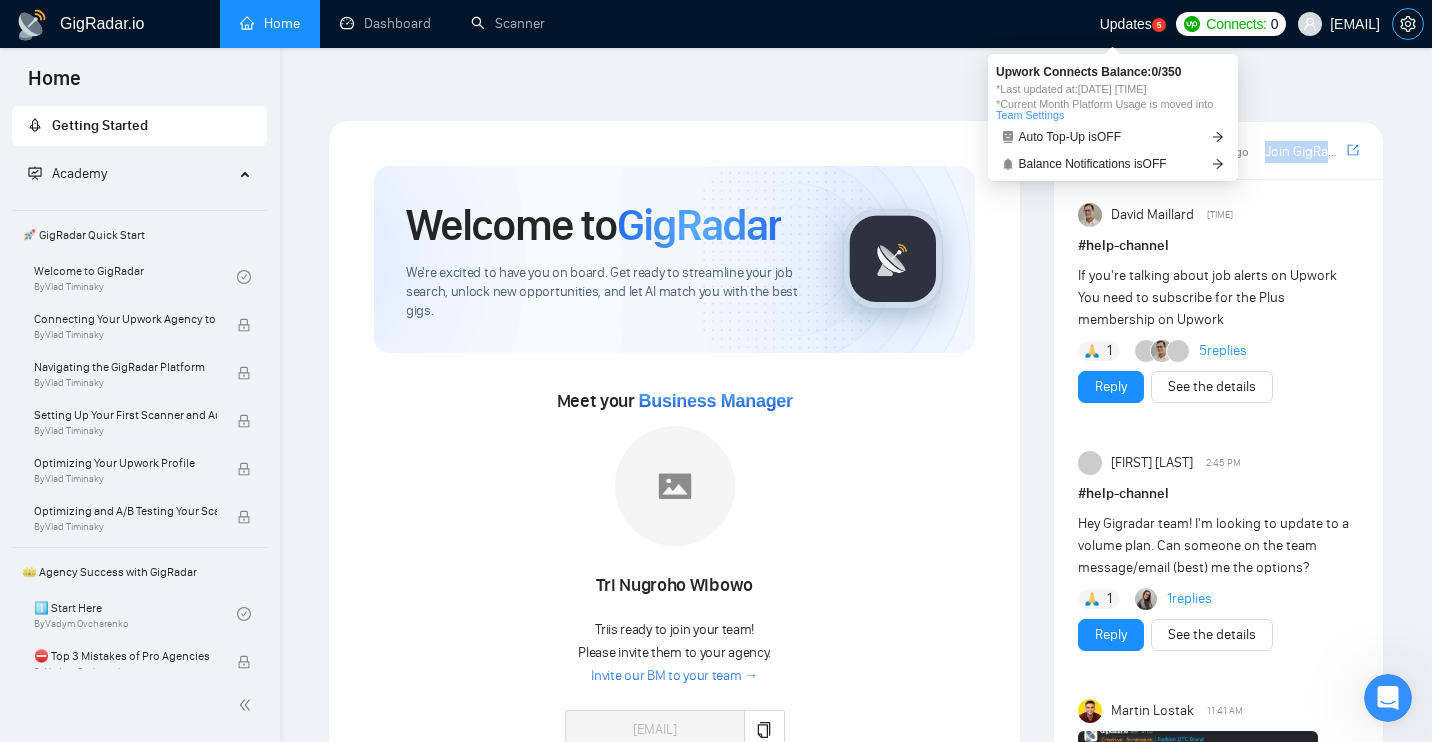 click 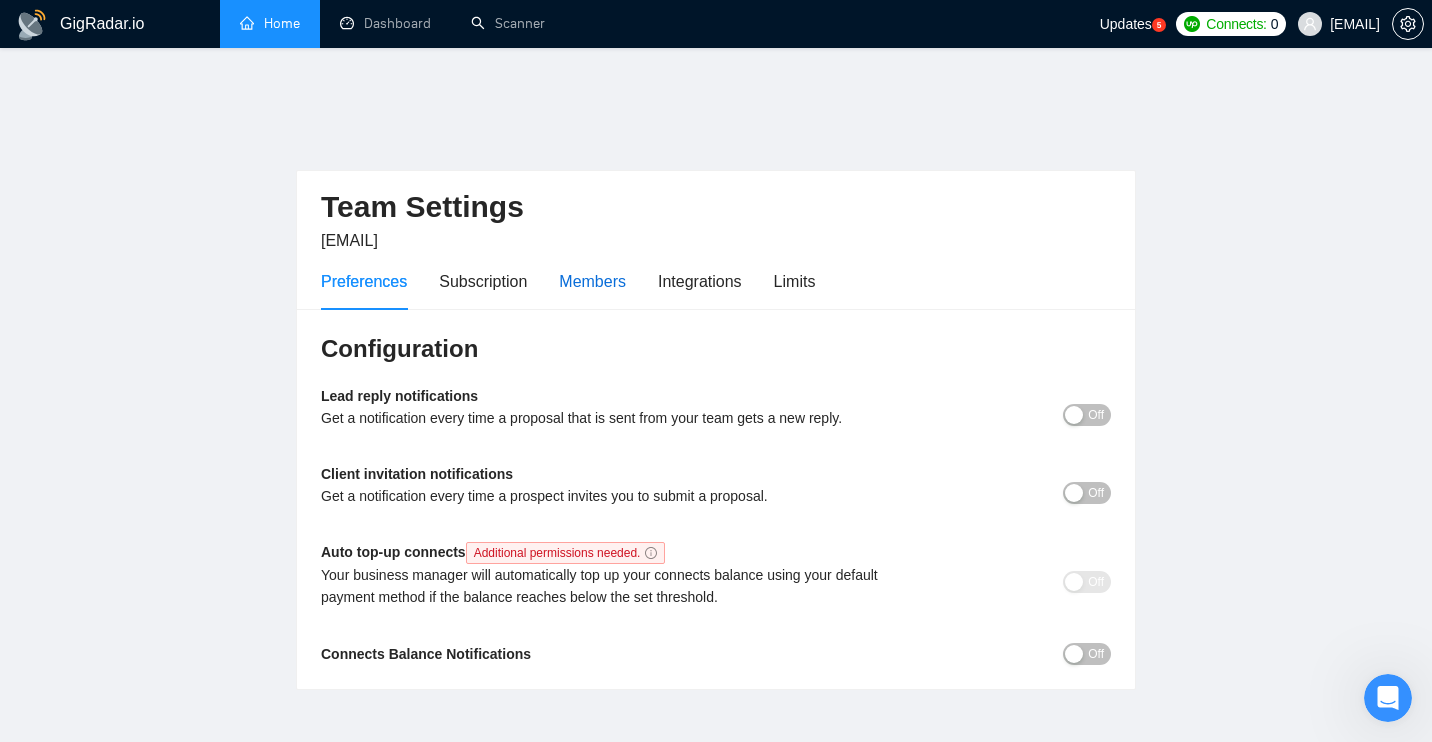 click on "Members" at bounding box center [592, 281] 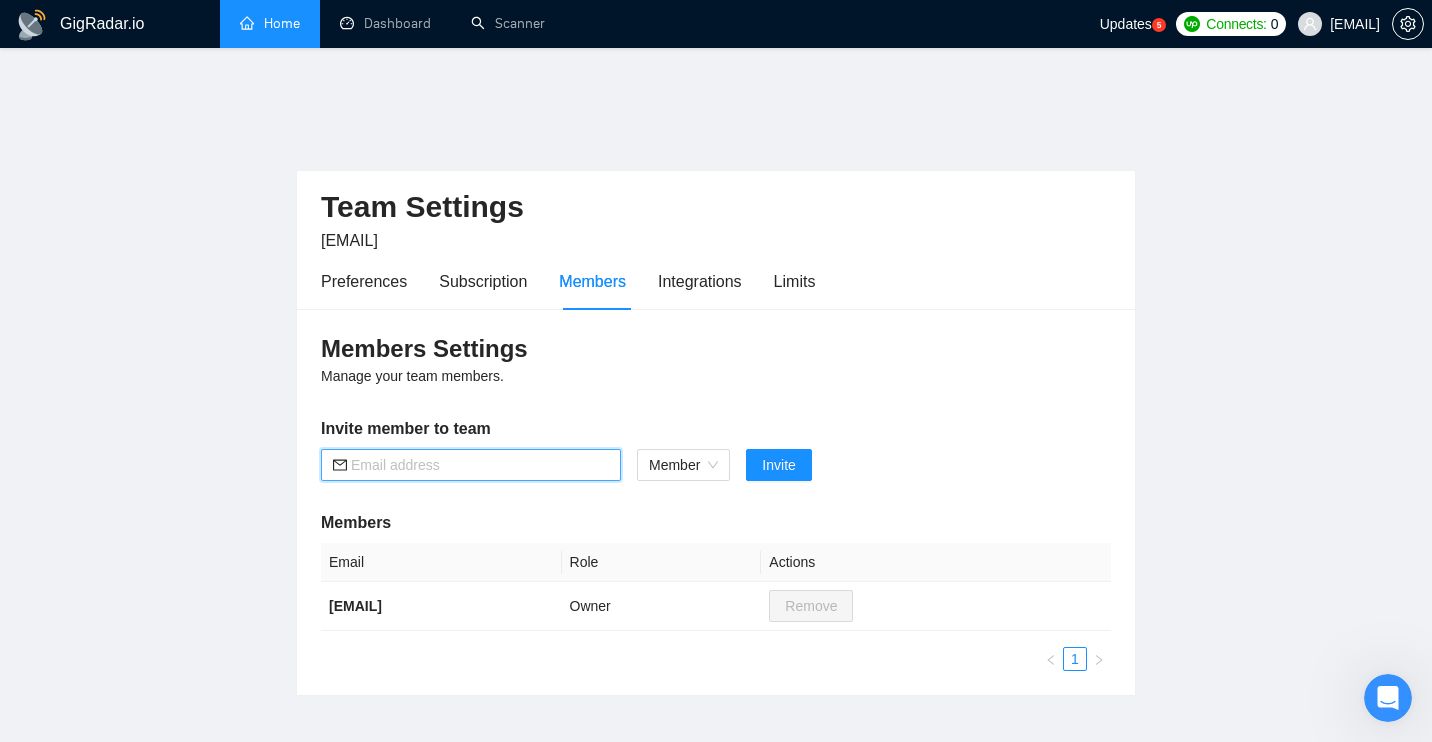 click at bounding box center [480, 465] 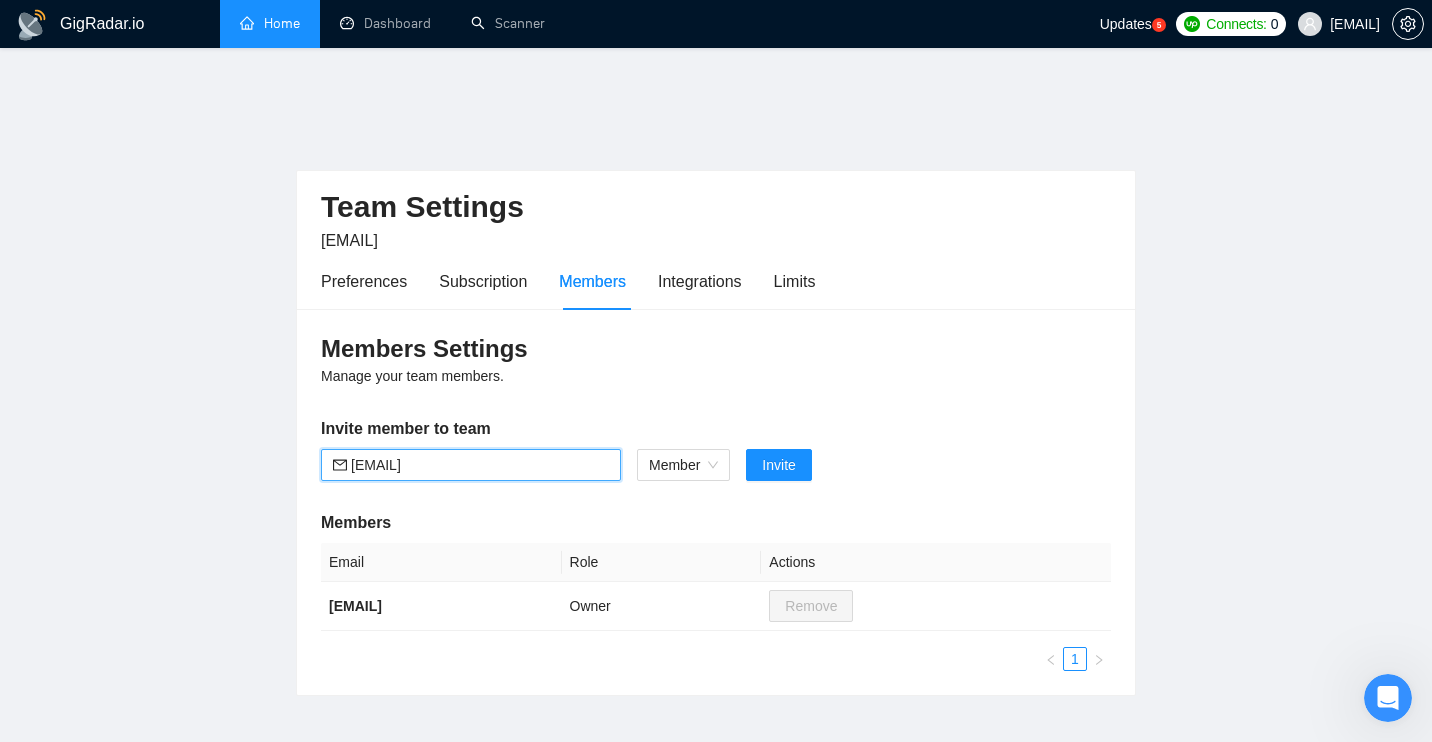 type on "[EMAIL]" 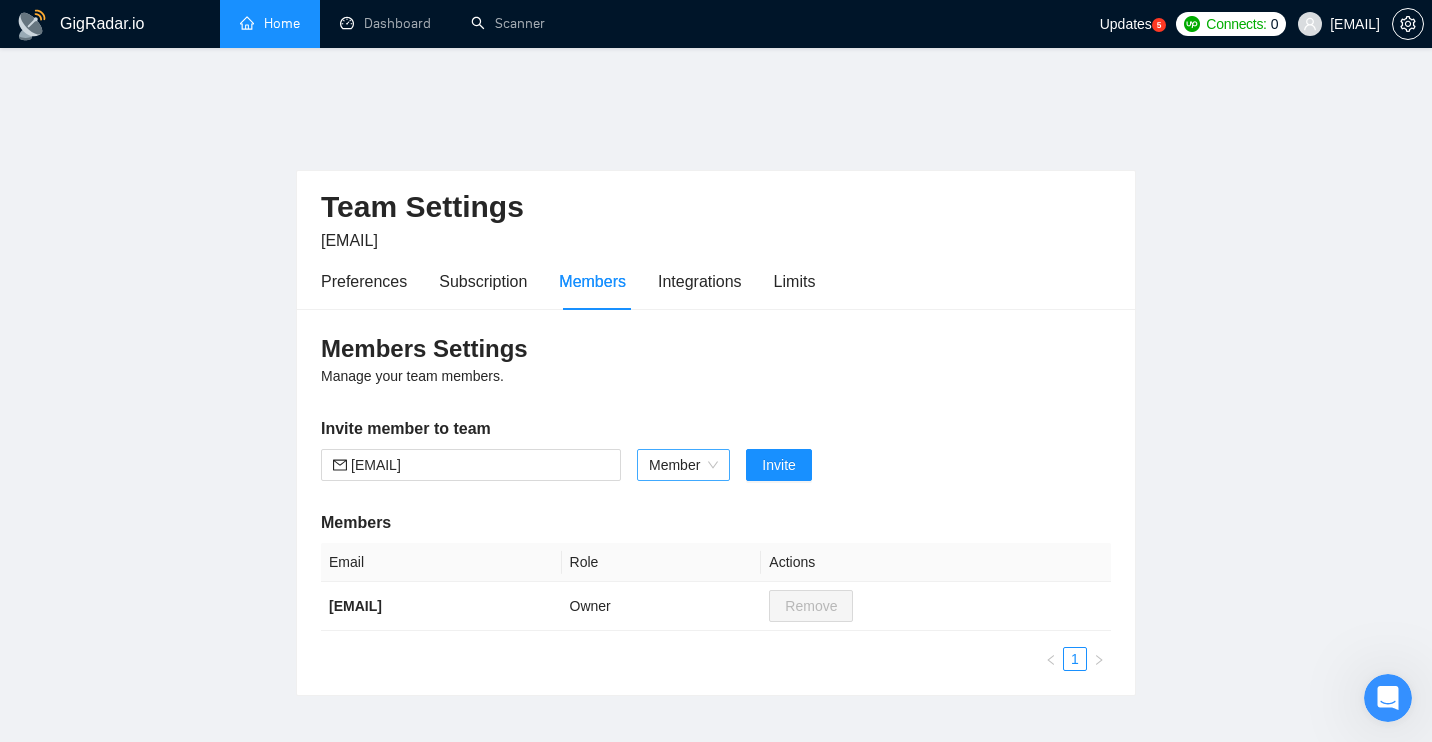 click on "Member" at bounding box center (683, 465) 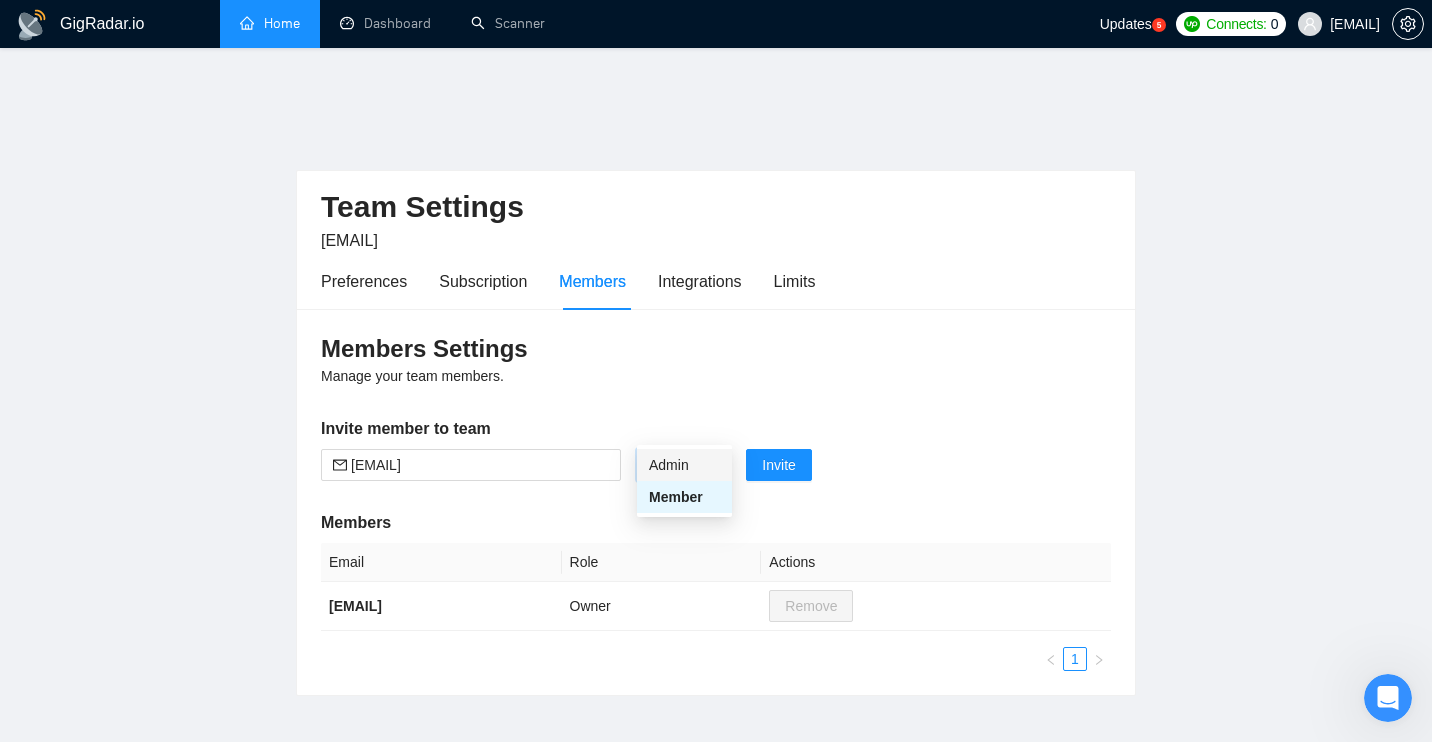 click on "Admin" at bounding box center (684, 465) 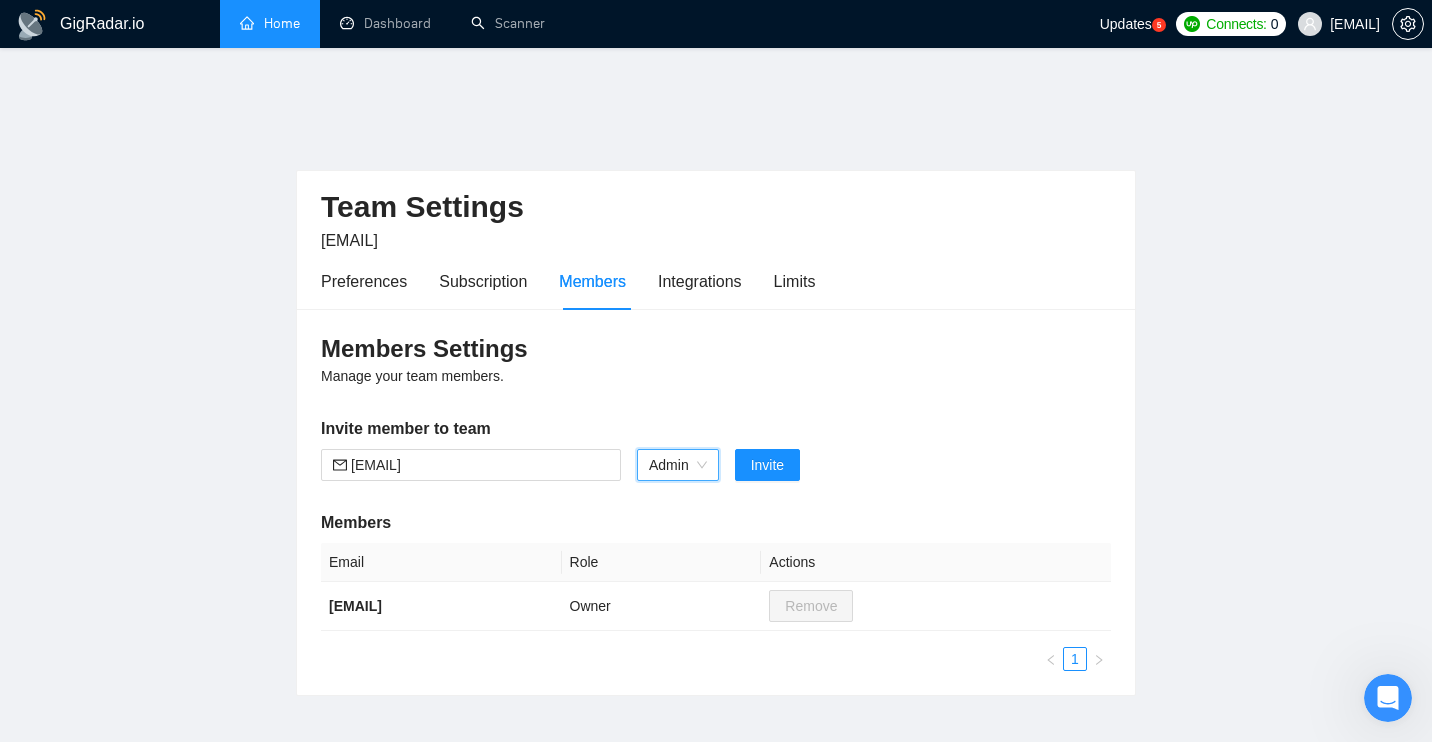 click on "Invite member to team" at bounding box center (716, 429) 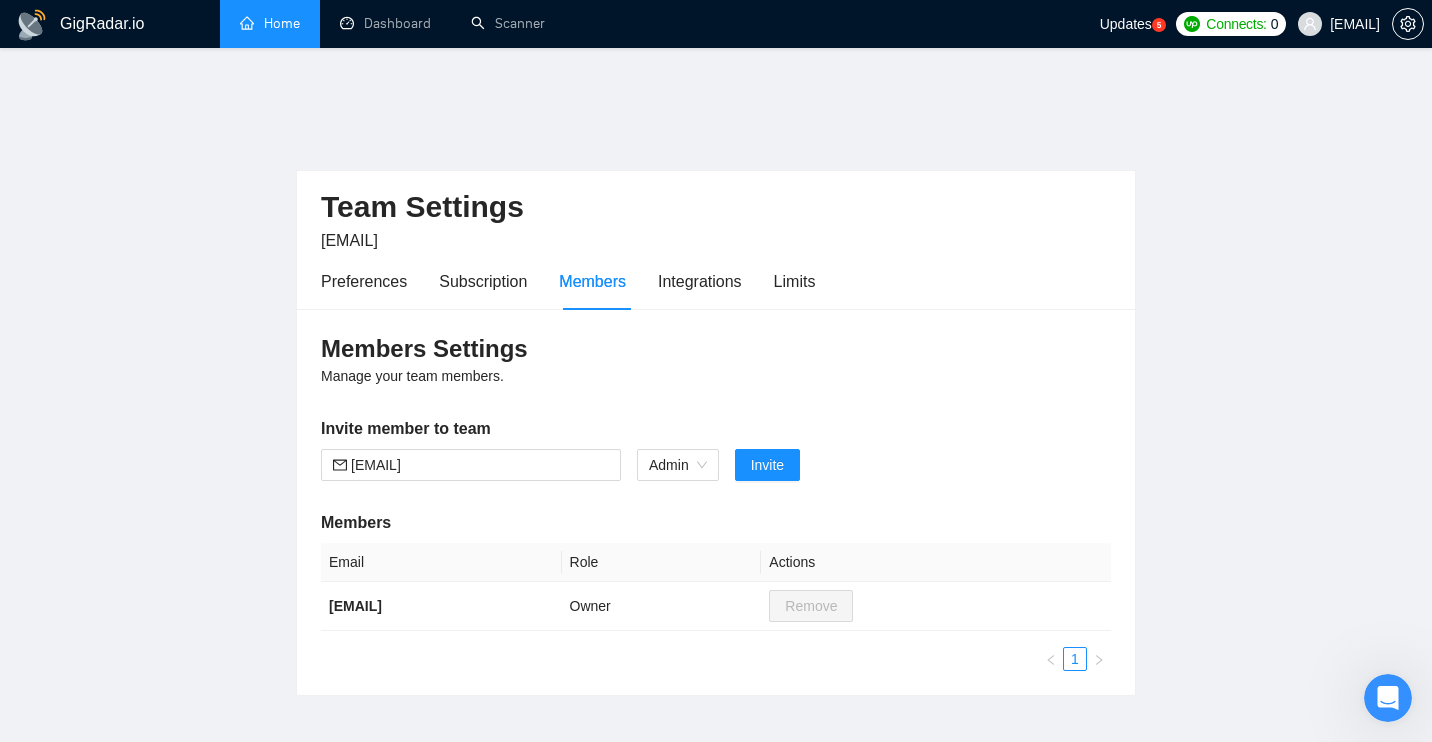 click on "Home" at bounding box center [270, 23] 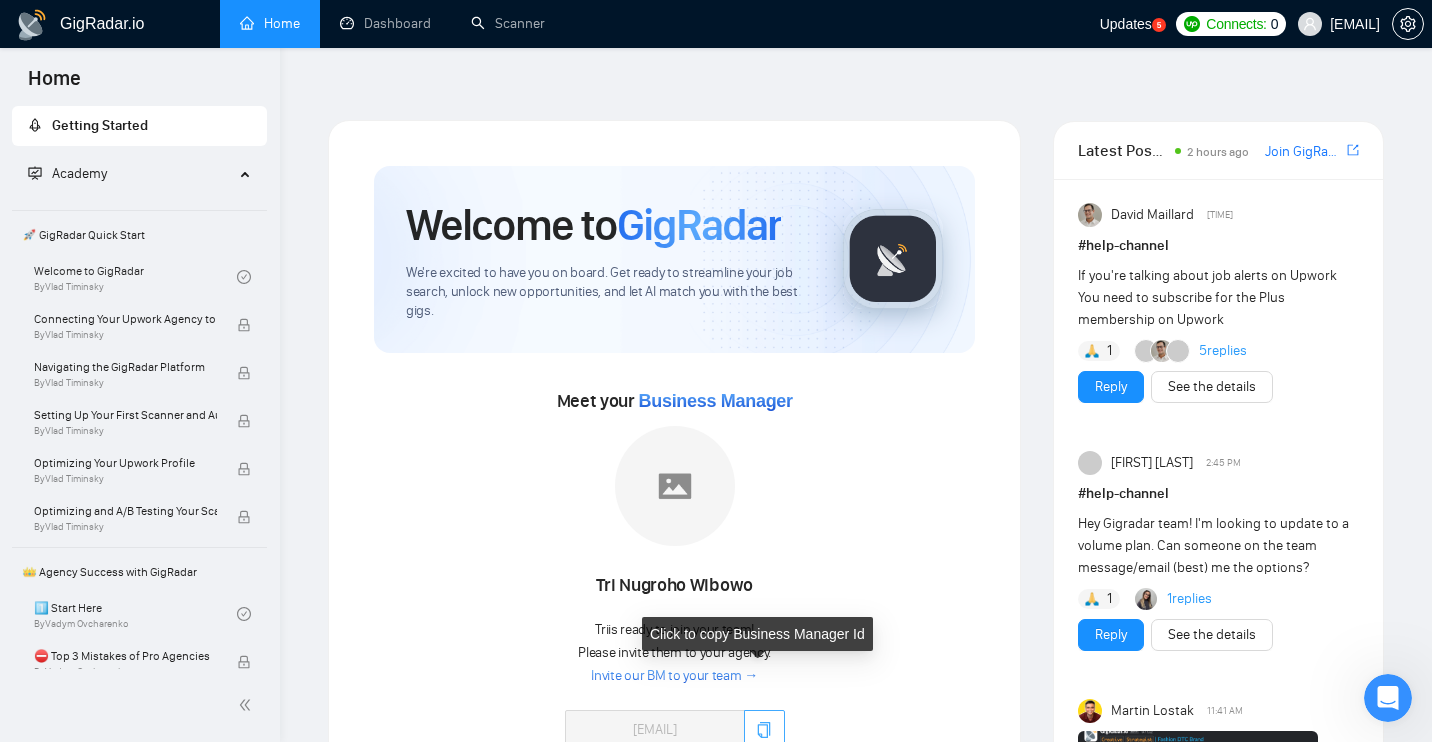 click 